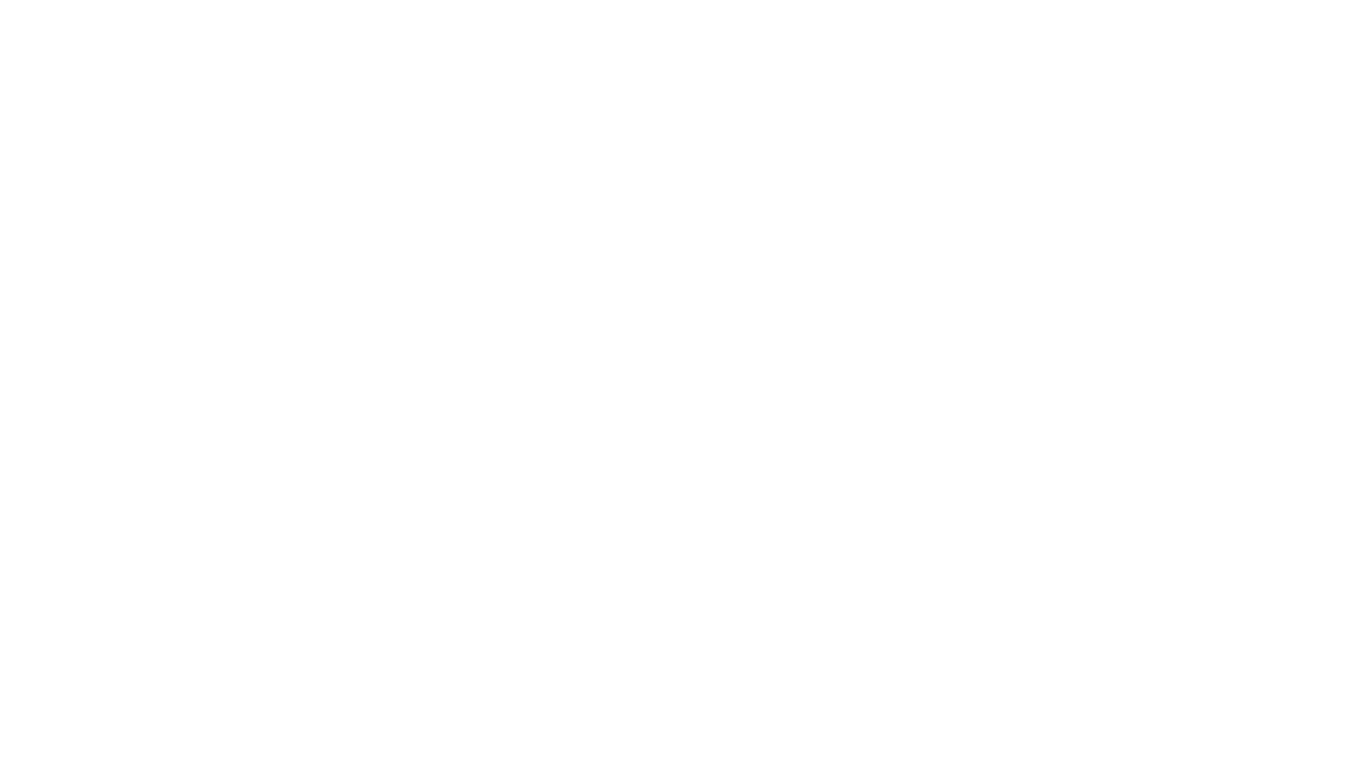 scroll, scrollTop: 0, scrollLeft: 0, axis: both 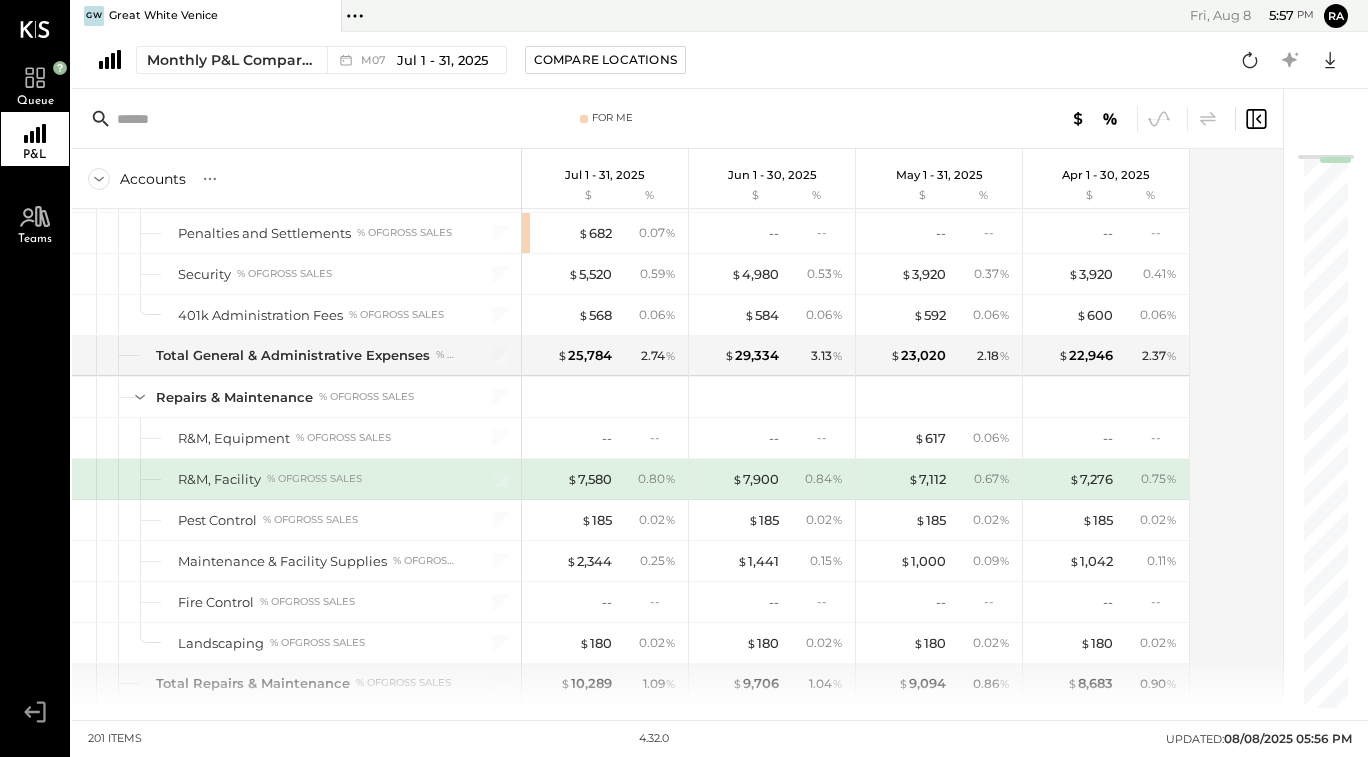 click on "$ 2,344" at bounding box center [589, 561] 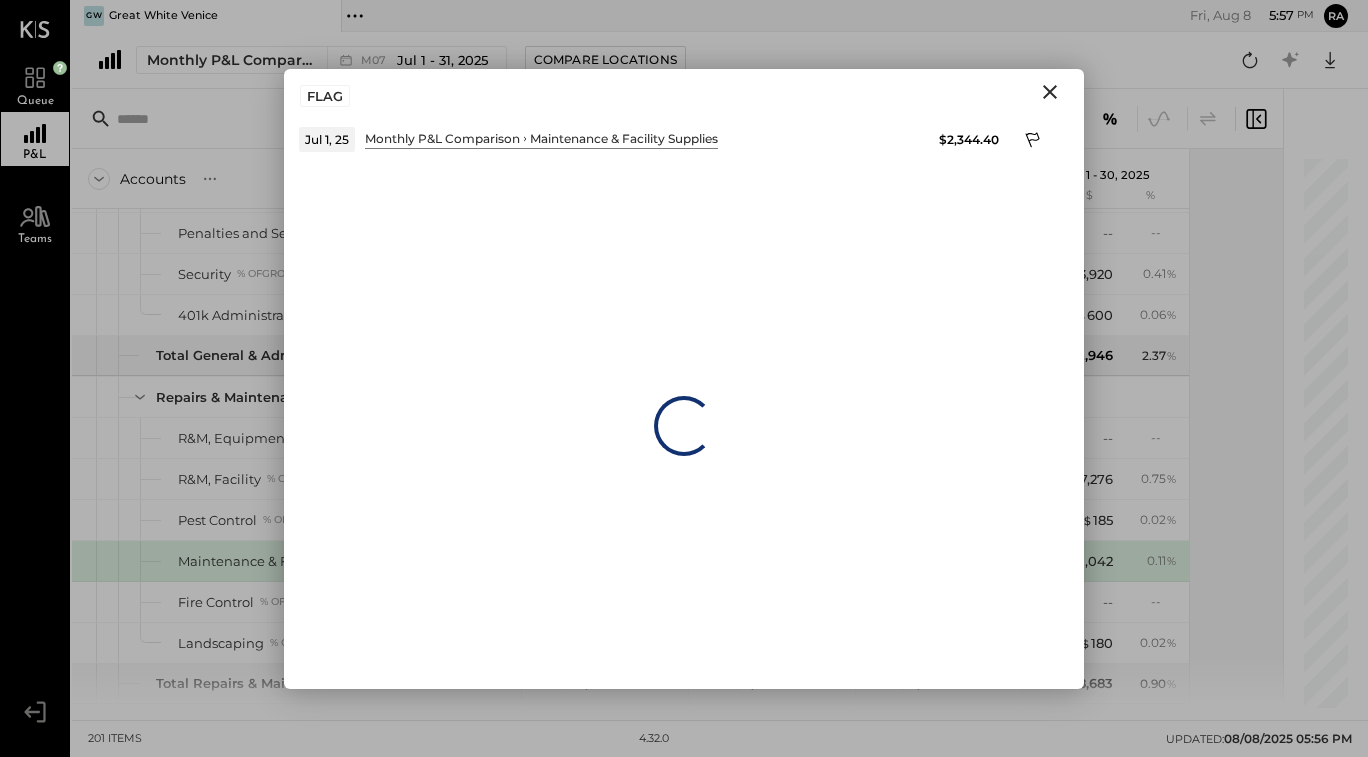 click 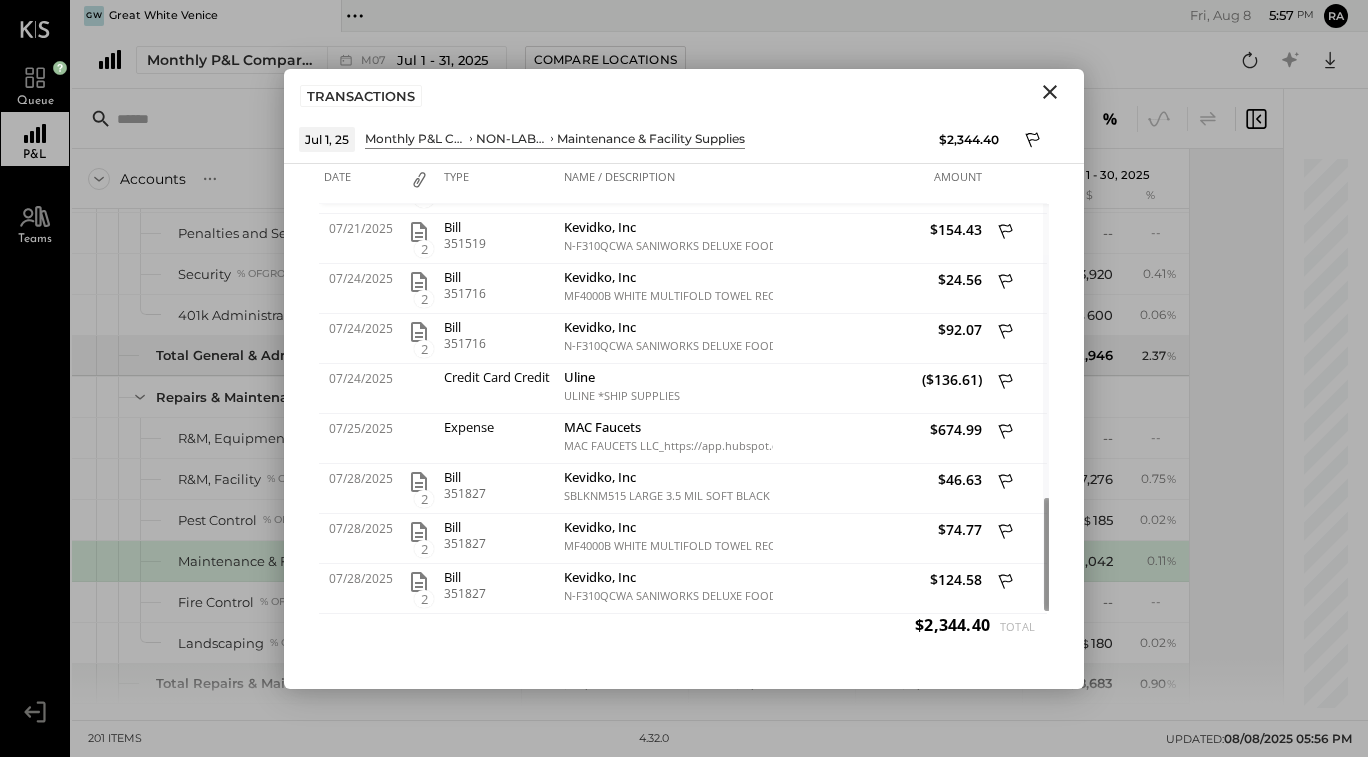 click 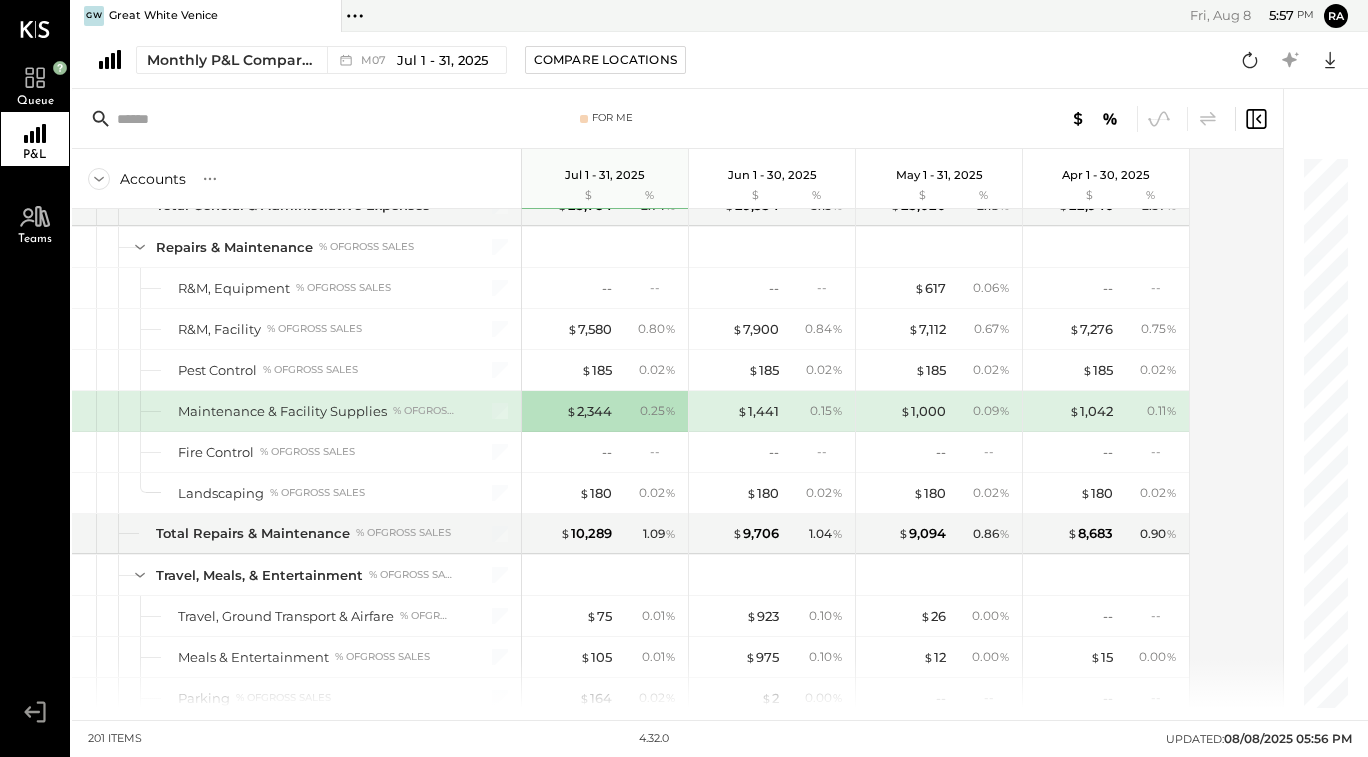scroll, scrollTop: 4901, scrollLeft: 0, axis: vertical 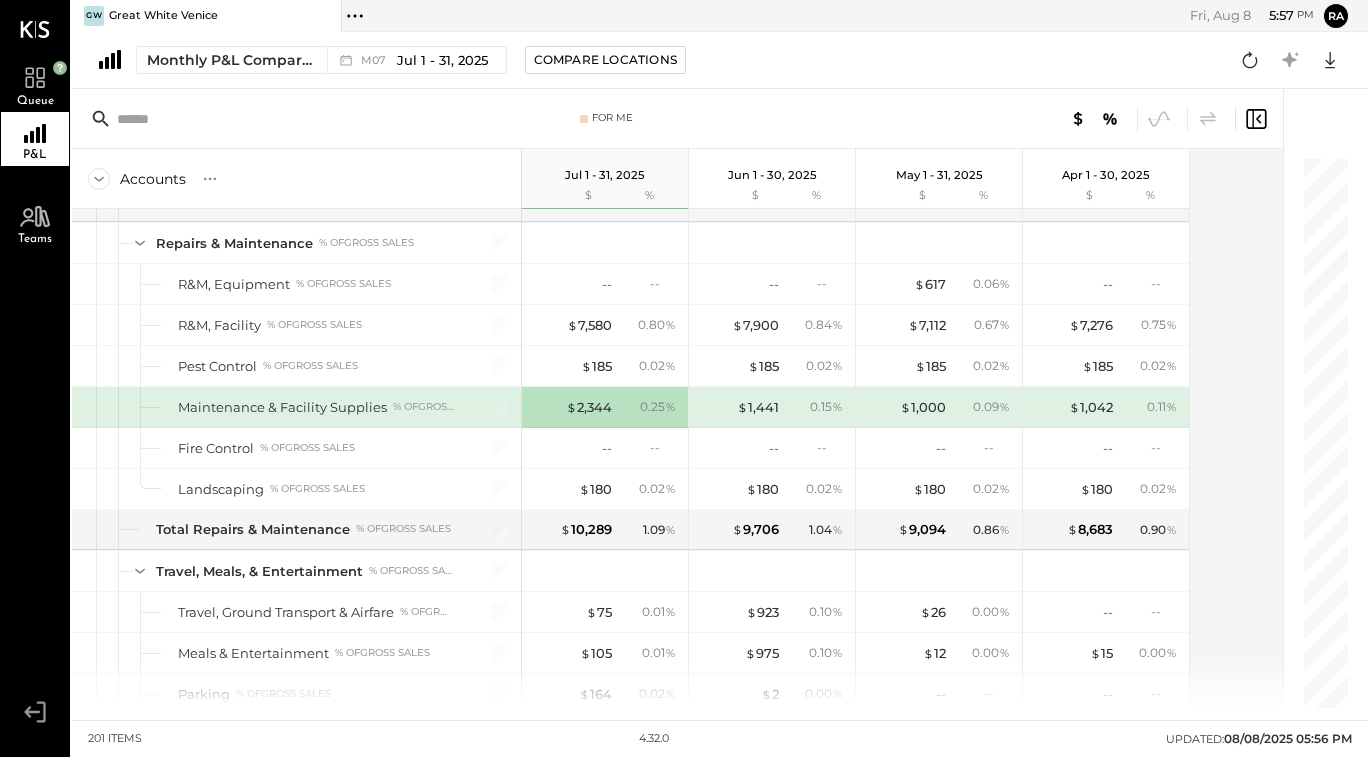 click on "$ 7,580 0.80 %" at bounding box center [607, 325] 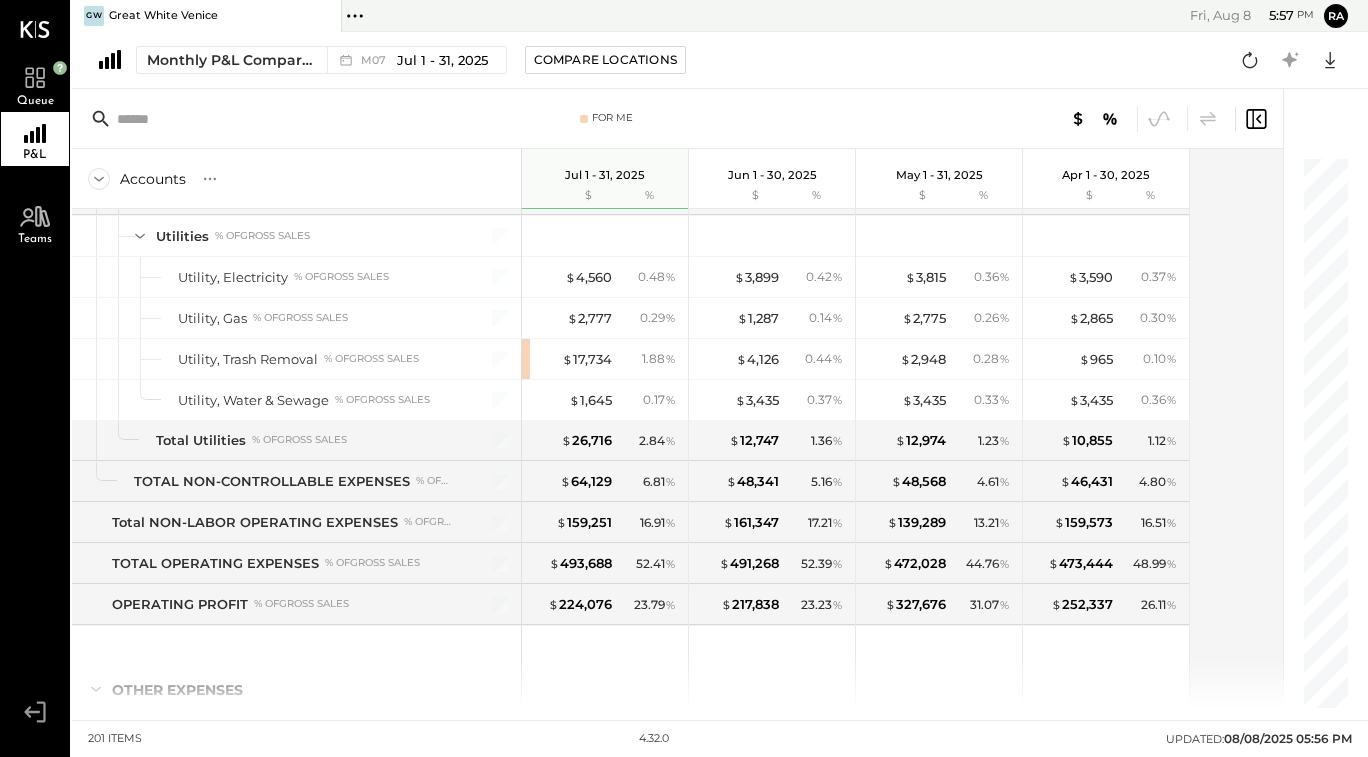 scroll, scrollTop: 5462, scrollLeft: 0, axis: vertical 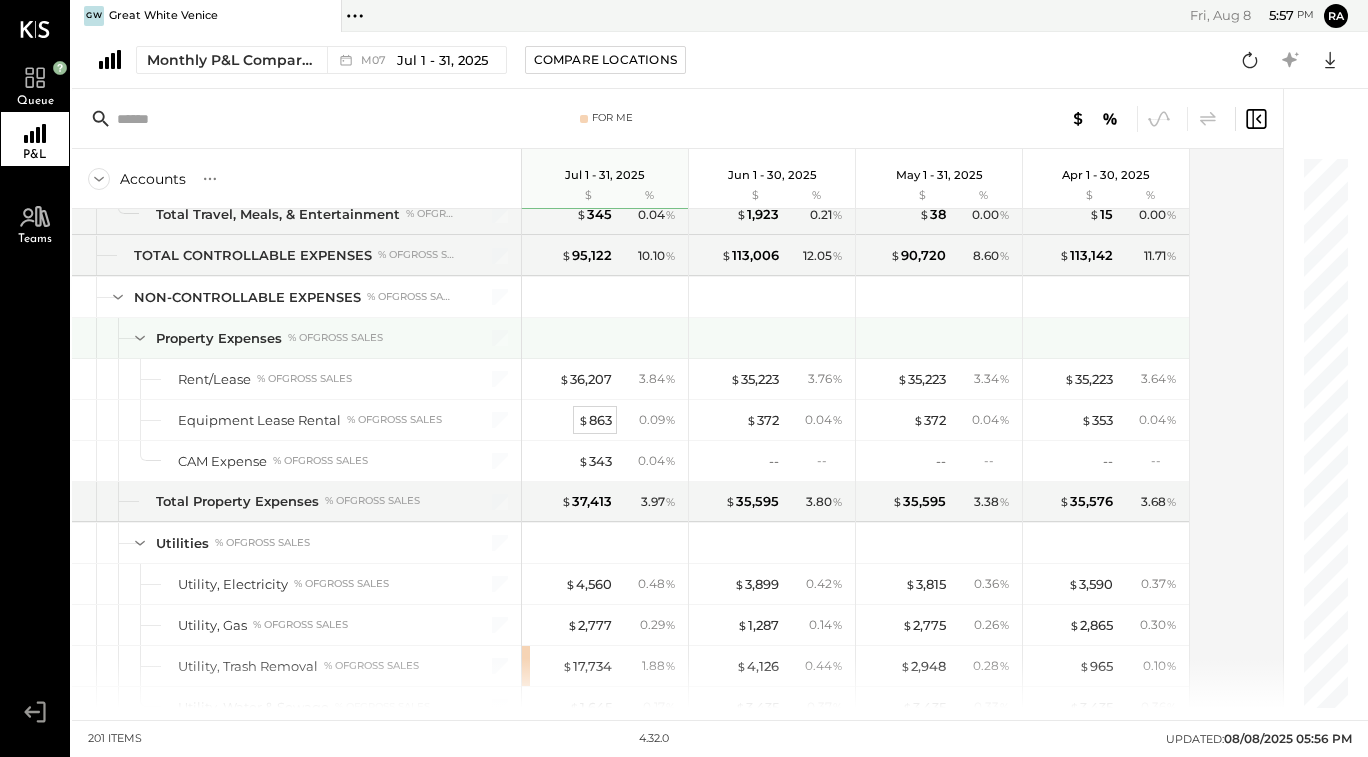 drag, startPoint x: 602, startPoint y: 338, endPoint x: 595, endPoint y: 420, distance: 82.29824 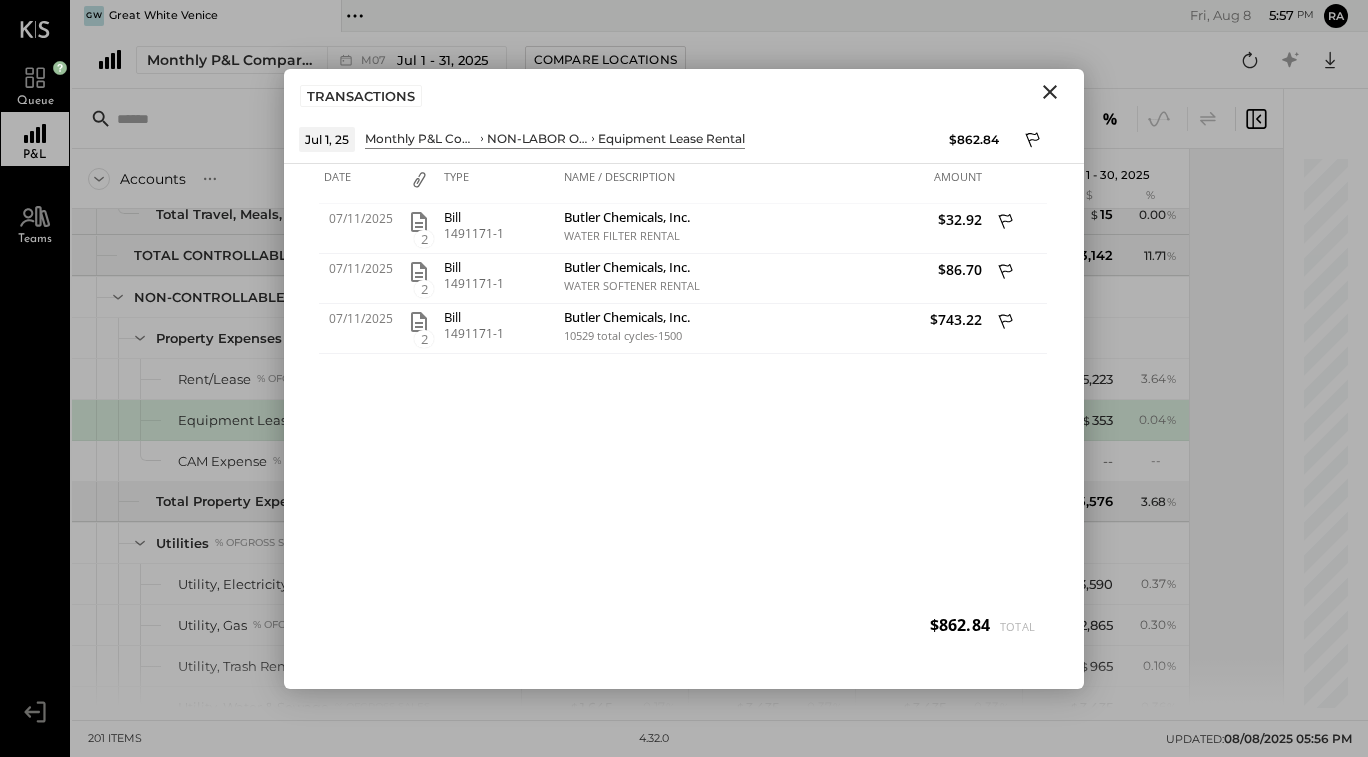 click 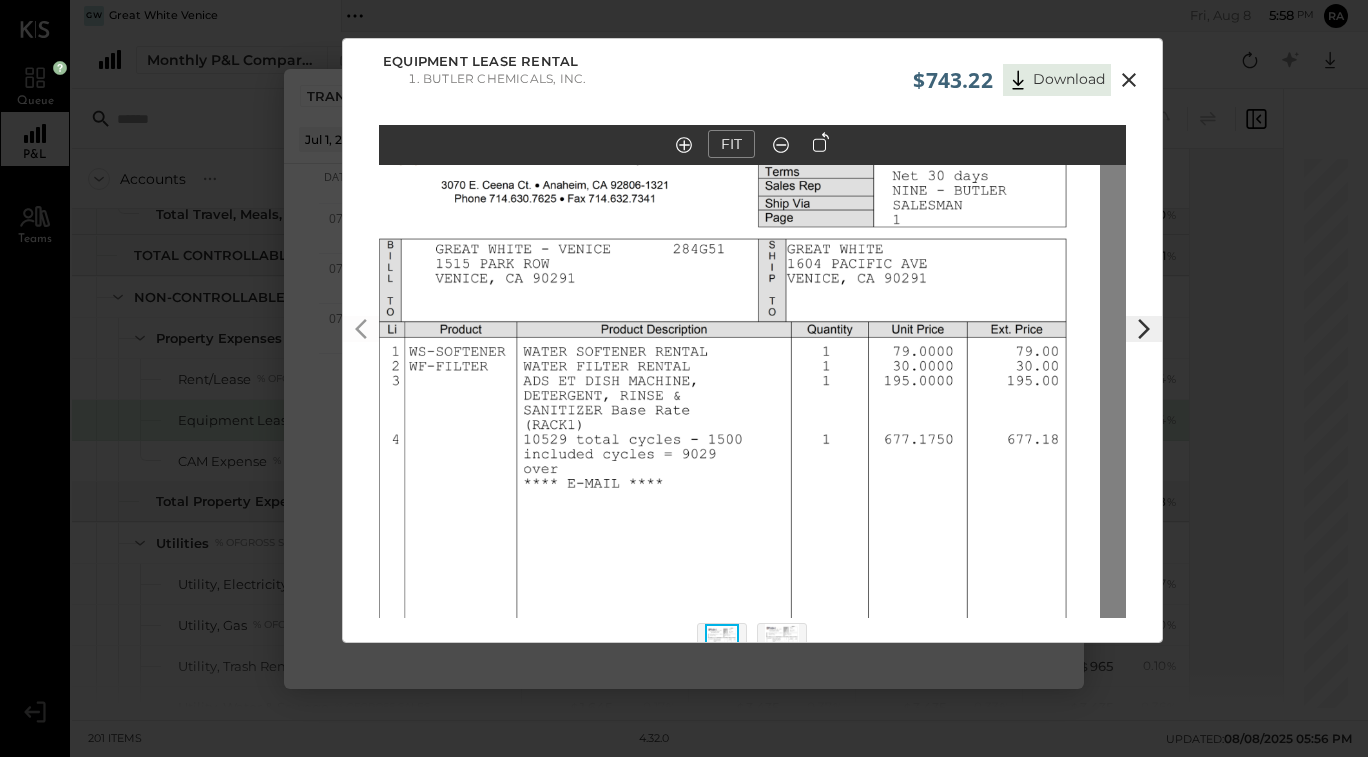 drag, startPoint x: 595, startPoint y: 420, endPoint x: 761, endPoint y: 447, distance: 168.18144 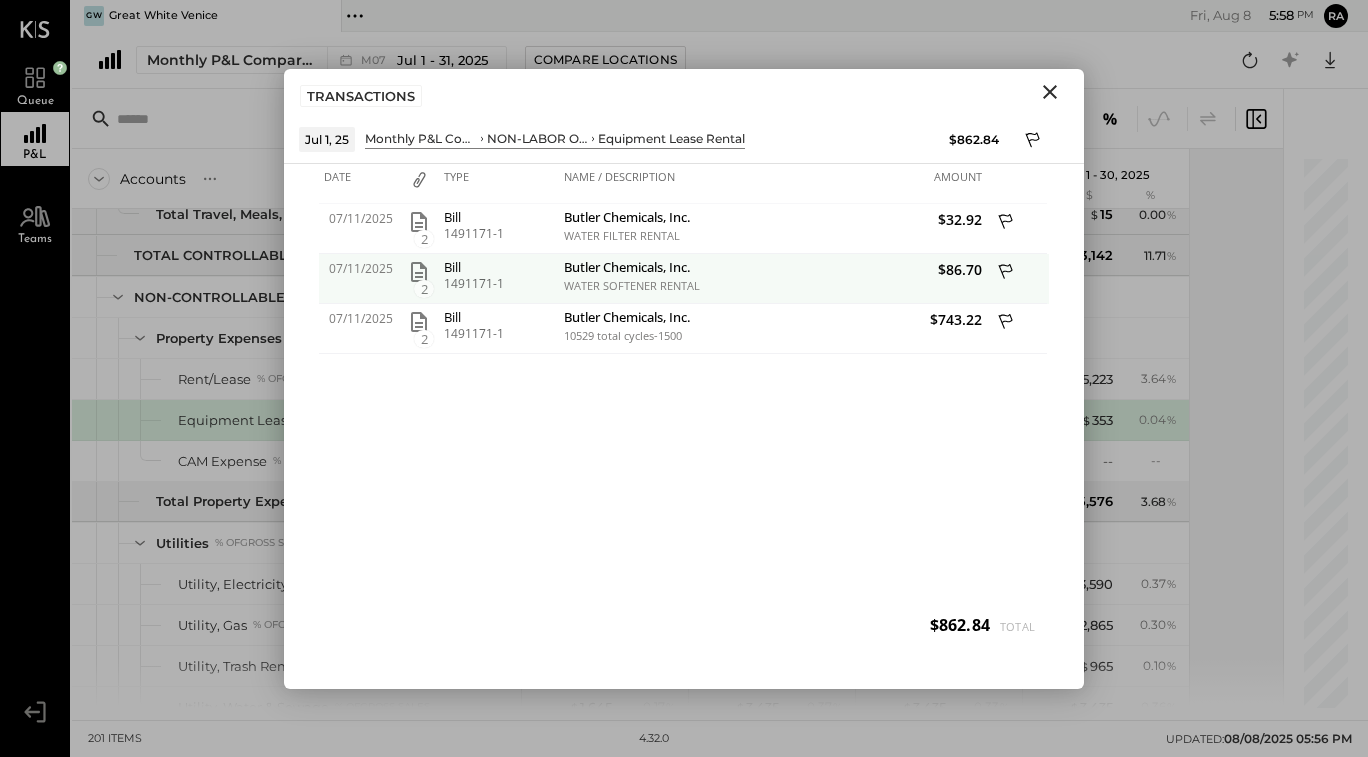 drag, startPoint x: 1125, startPoint y: 83, endPoint x: 417, endPoint y: 273, distance: 733.05115 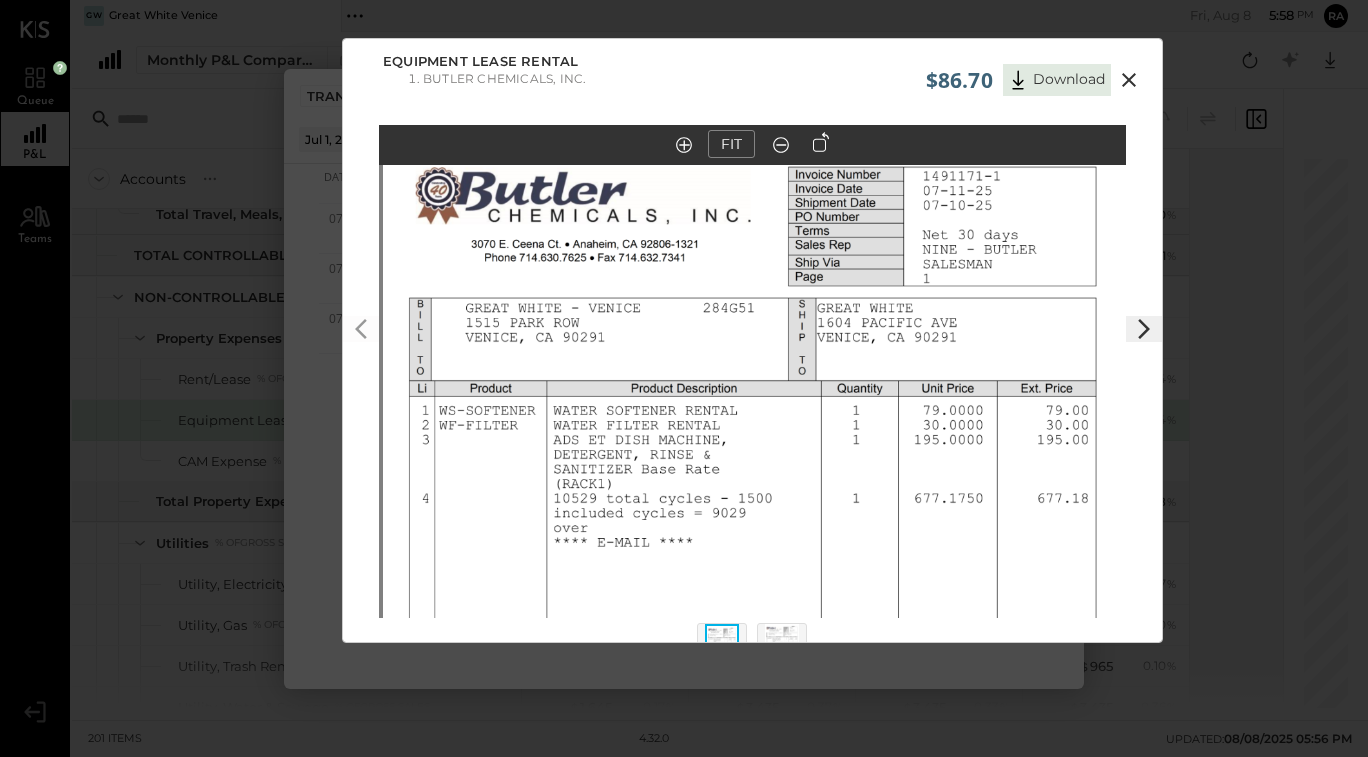 drag, startPoint x: 417, startPoint y: 273, endPoint x: 587, endPoint y: 626, distance: 391.80225 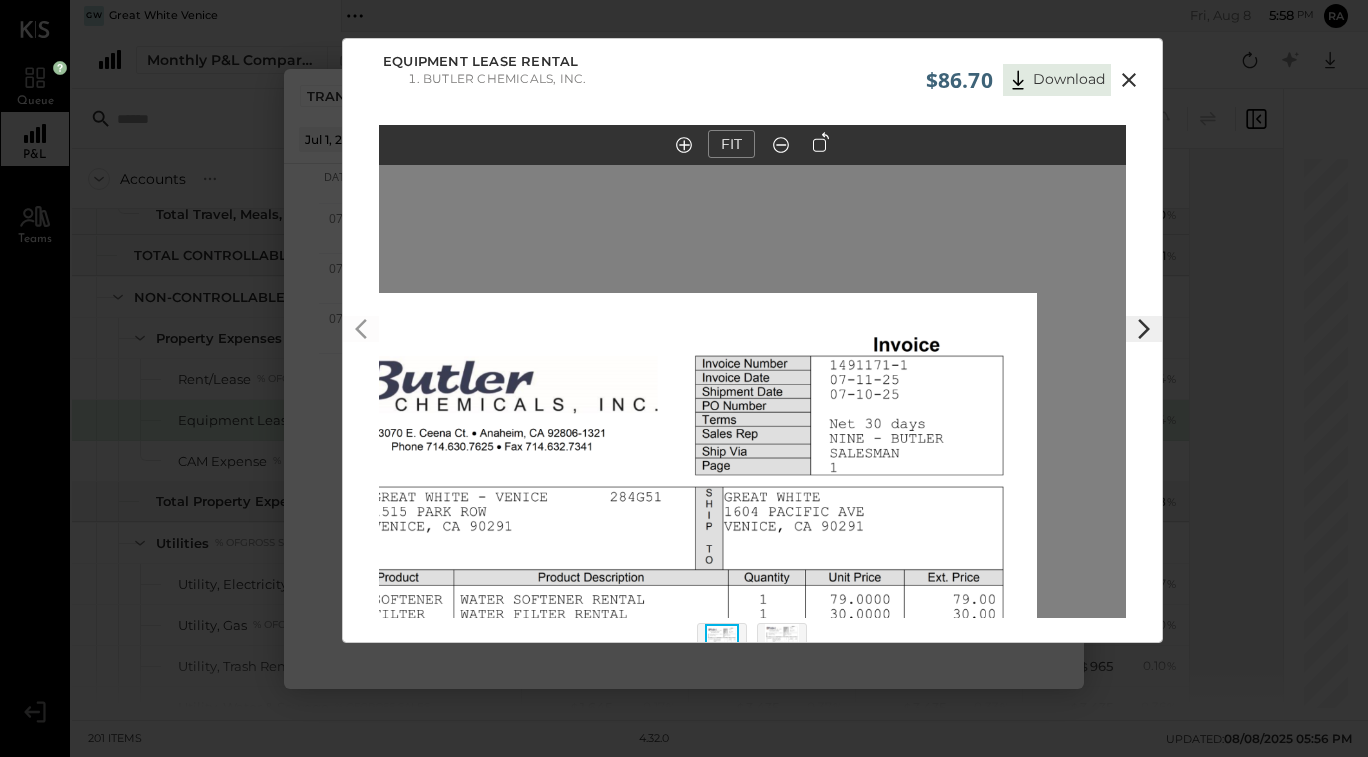 drag, startPoint x: 587, startPoint y: 626, endPoint x: 745, endPoint y: 553, distance: 174.04884 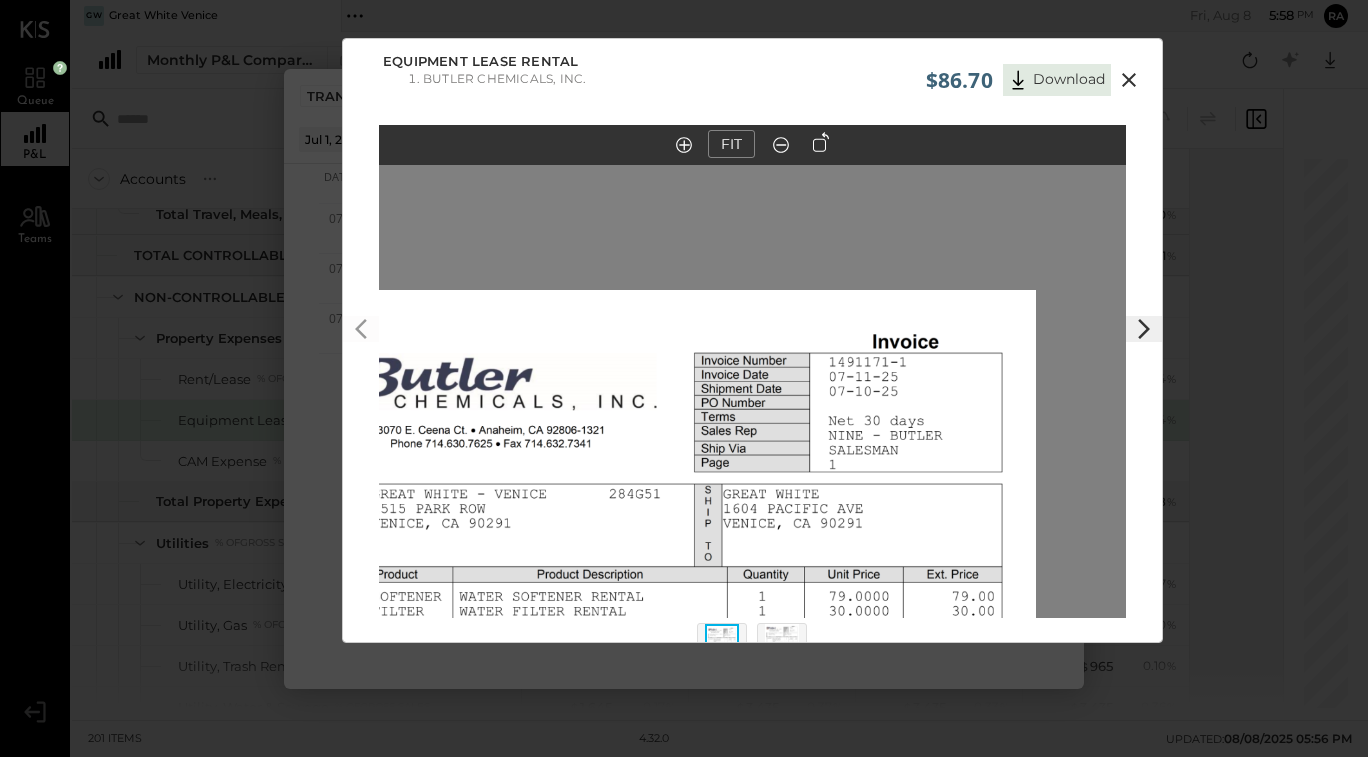 drag, startPoint x: 745, startPoint y: 553, endPoint x: 1129, endPoint y: 87, distance: 603.8311 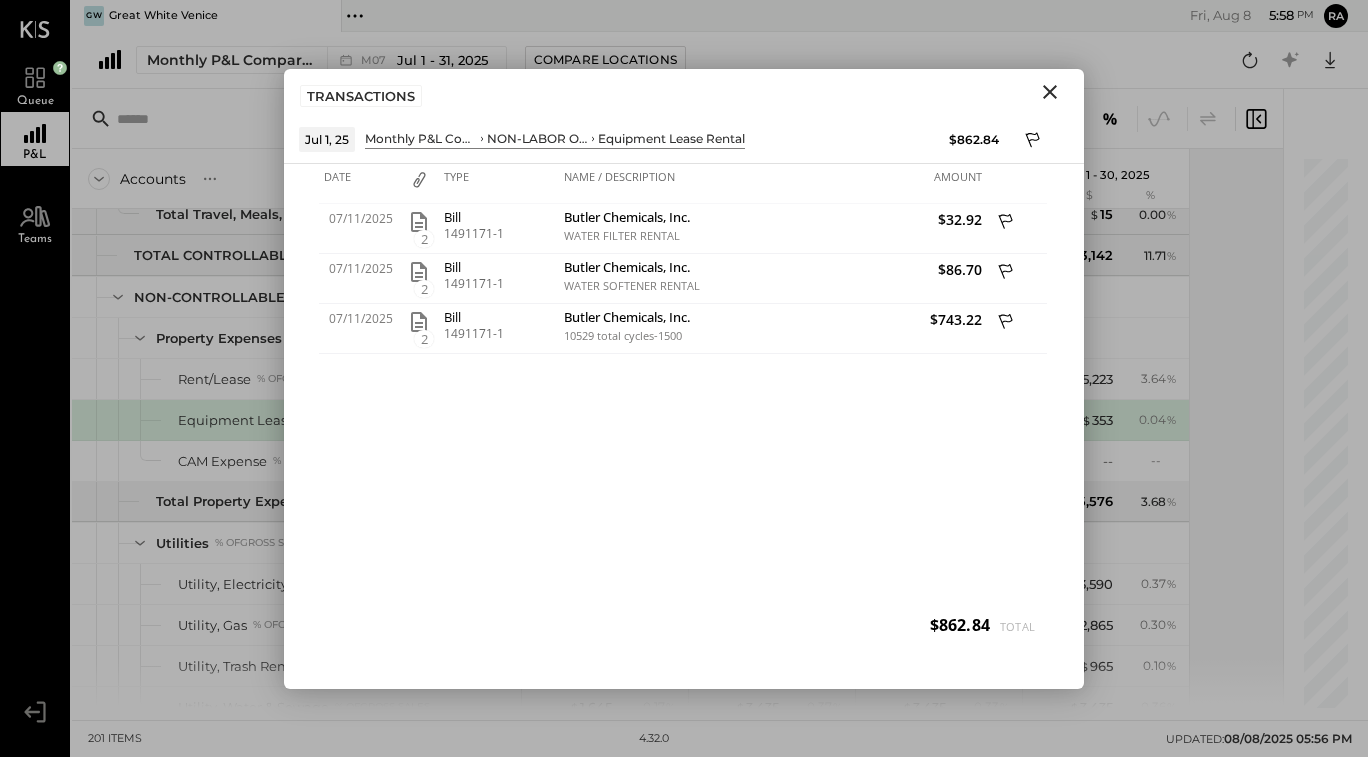 click 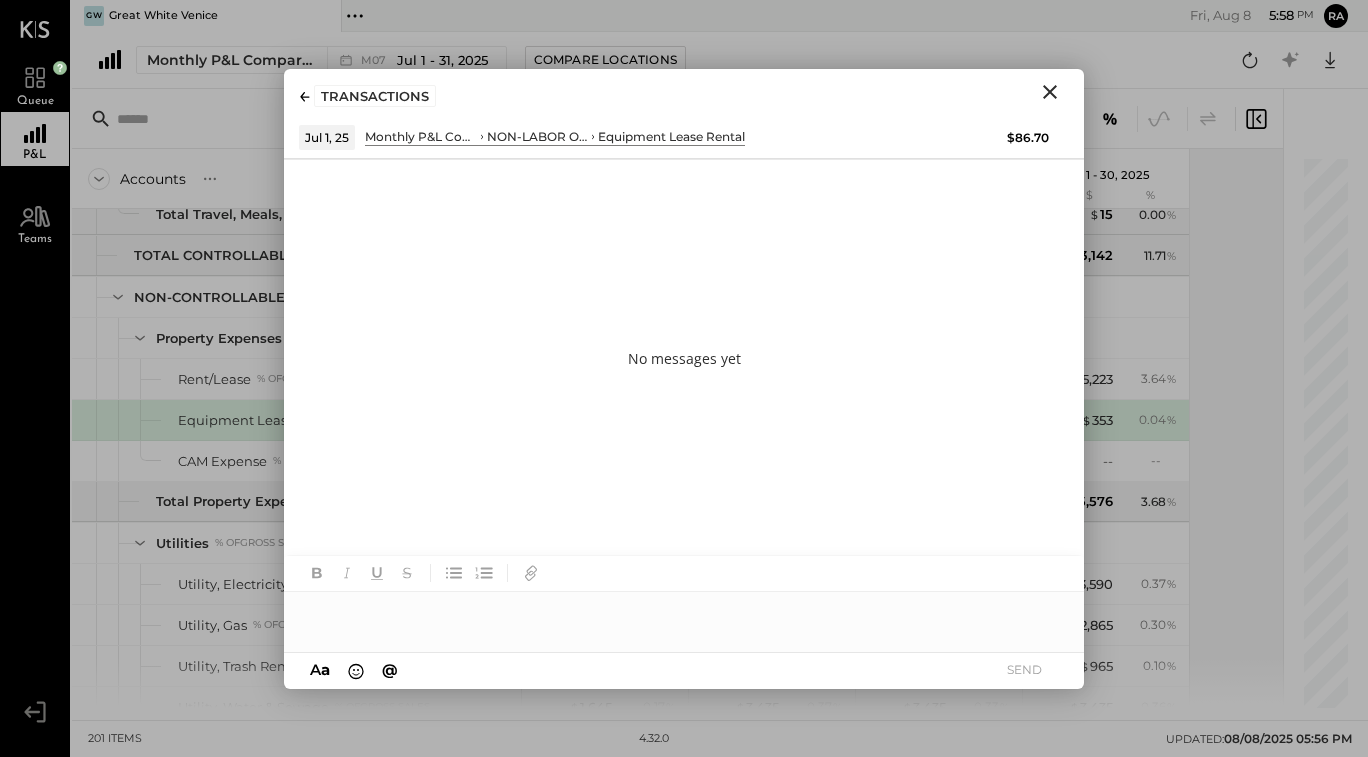 type 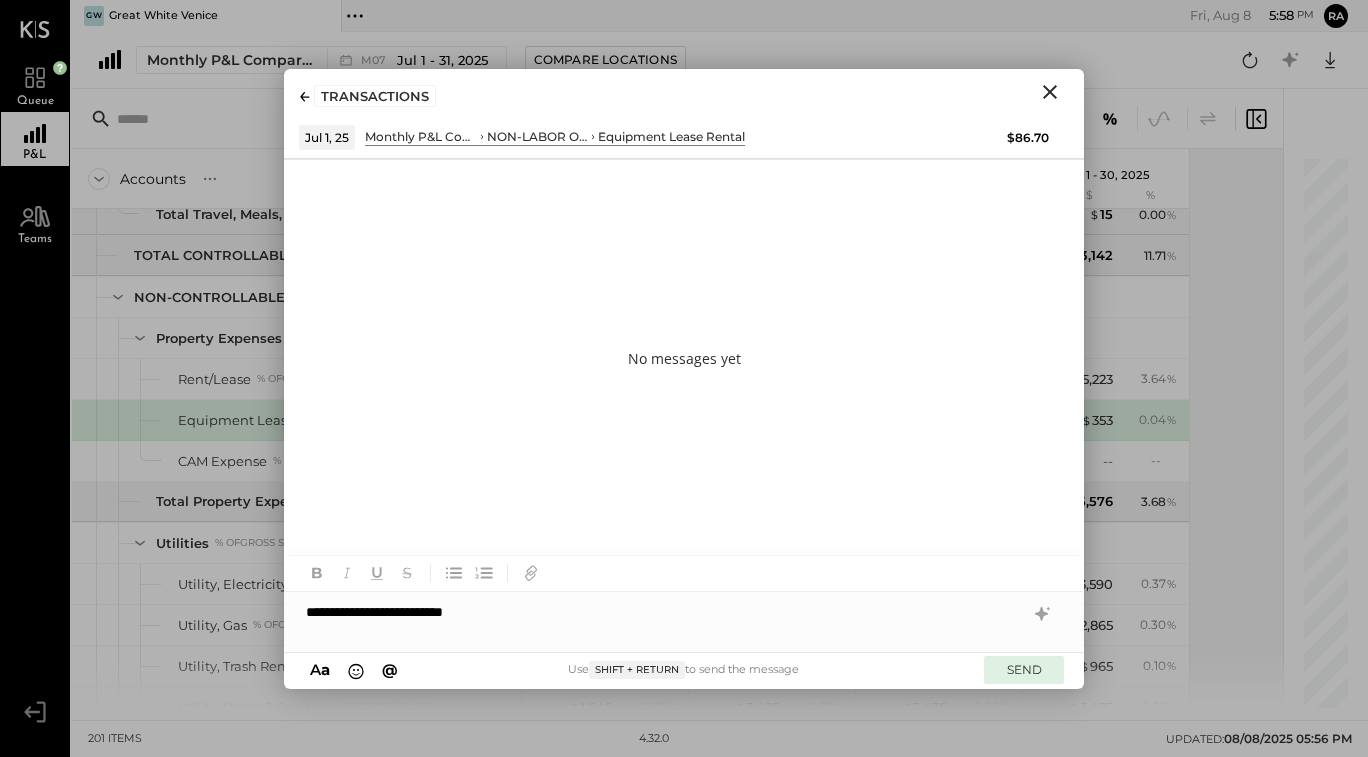 drag, startPoint x: 1129, startPoint y: 87, endPoint x: 1028, endPoint y: 670, distance: 591.684 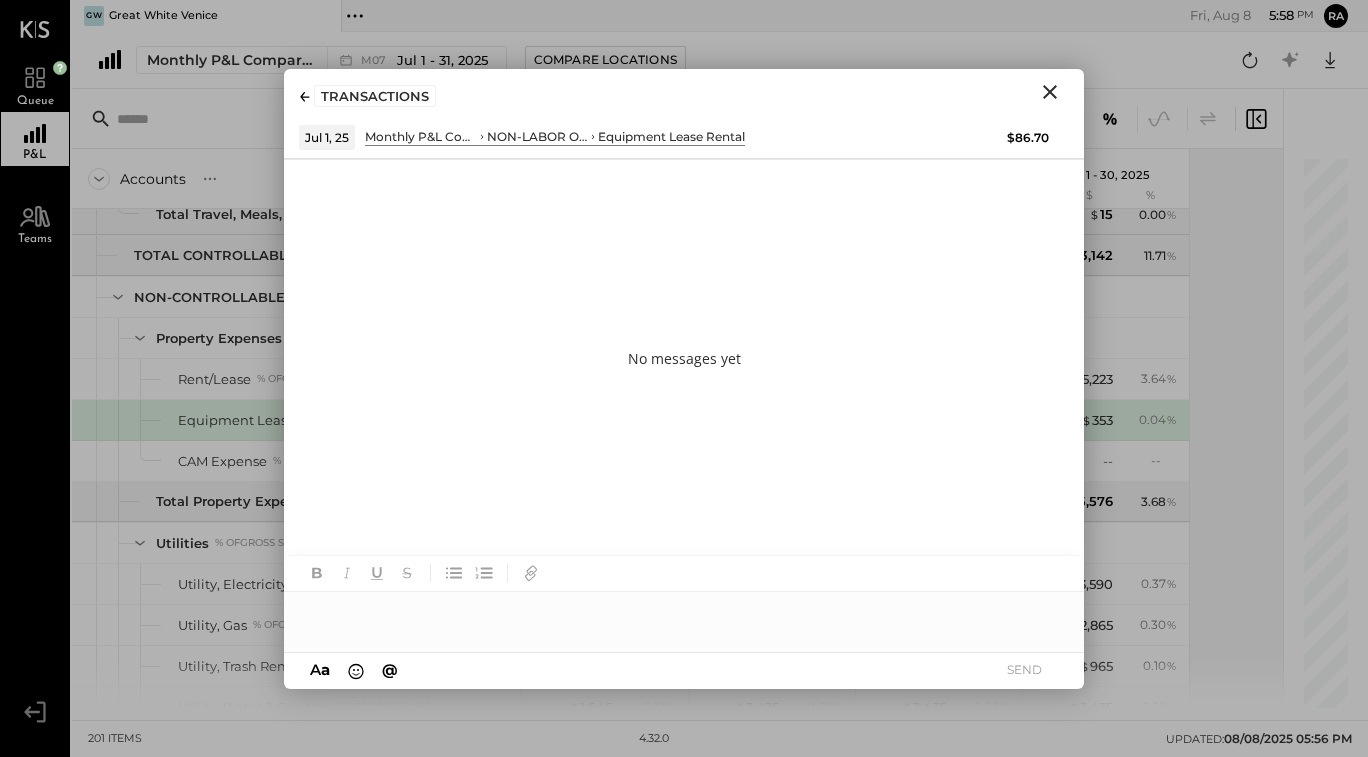 drag, startPoint x: 1028, startPoint y: 670, endPoint x: 1058, endPoint y: 91, distance: 579.7767 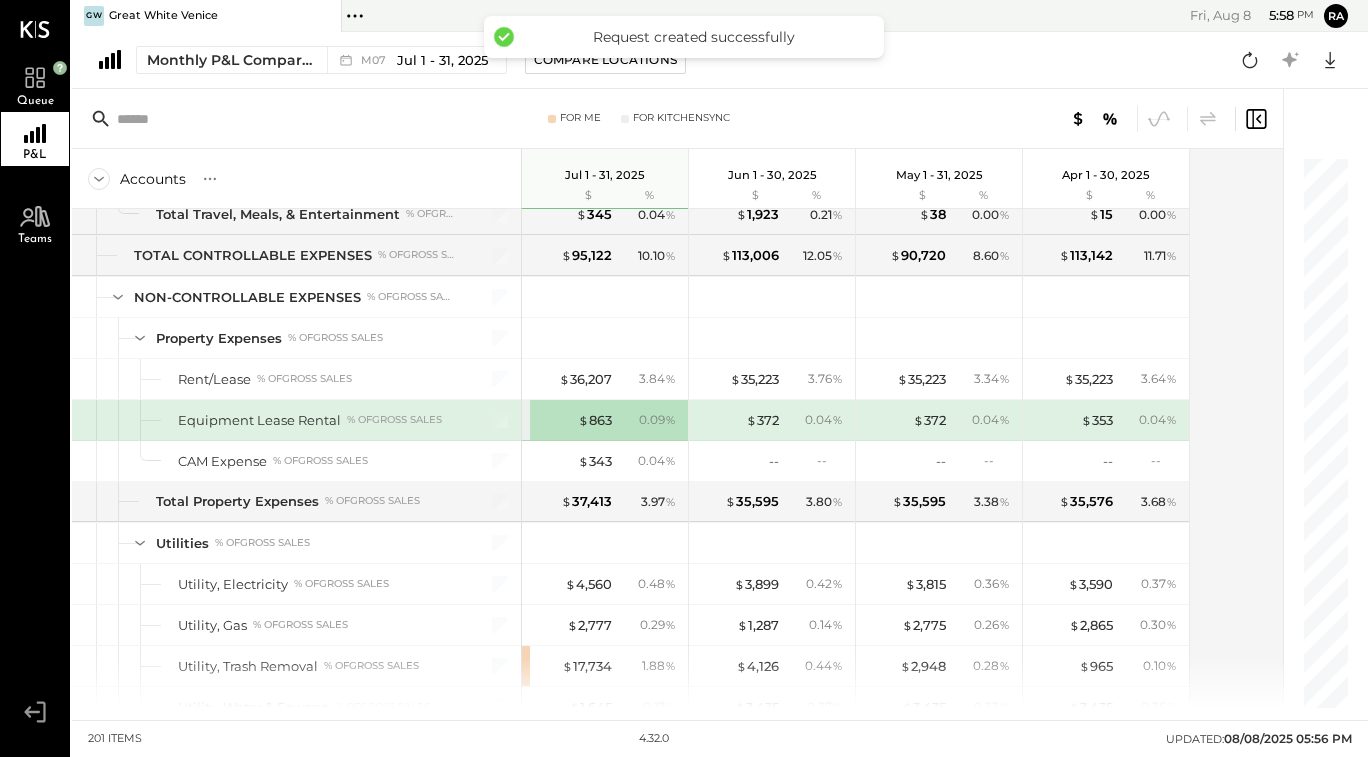 click on "$" at bounding box center (583, 420) 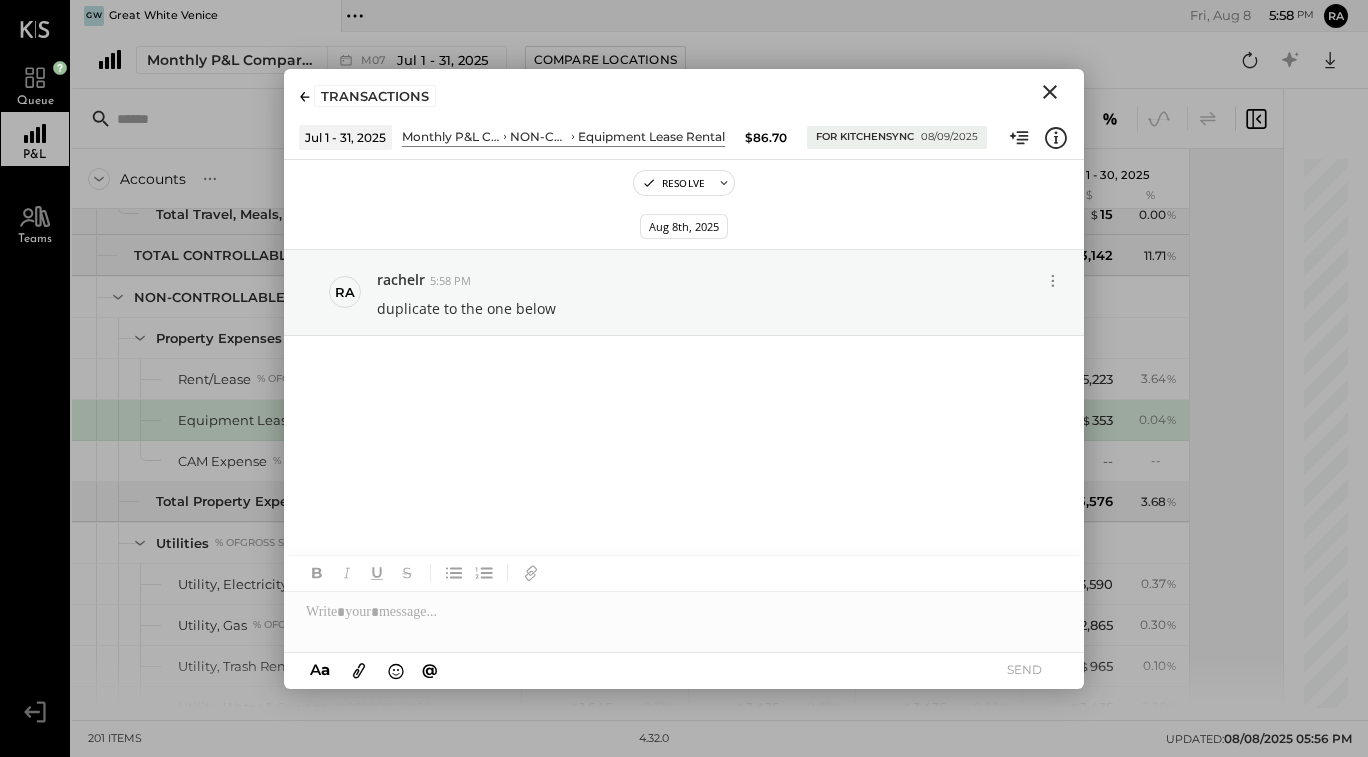 drag, startPoint x: 1058, startPoint y: 91, endPoint x: 1040, endPoint y: 102, distance: 21.095022 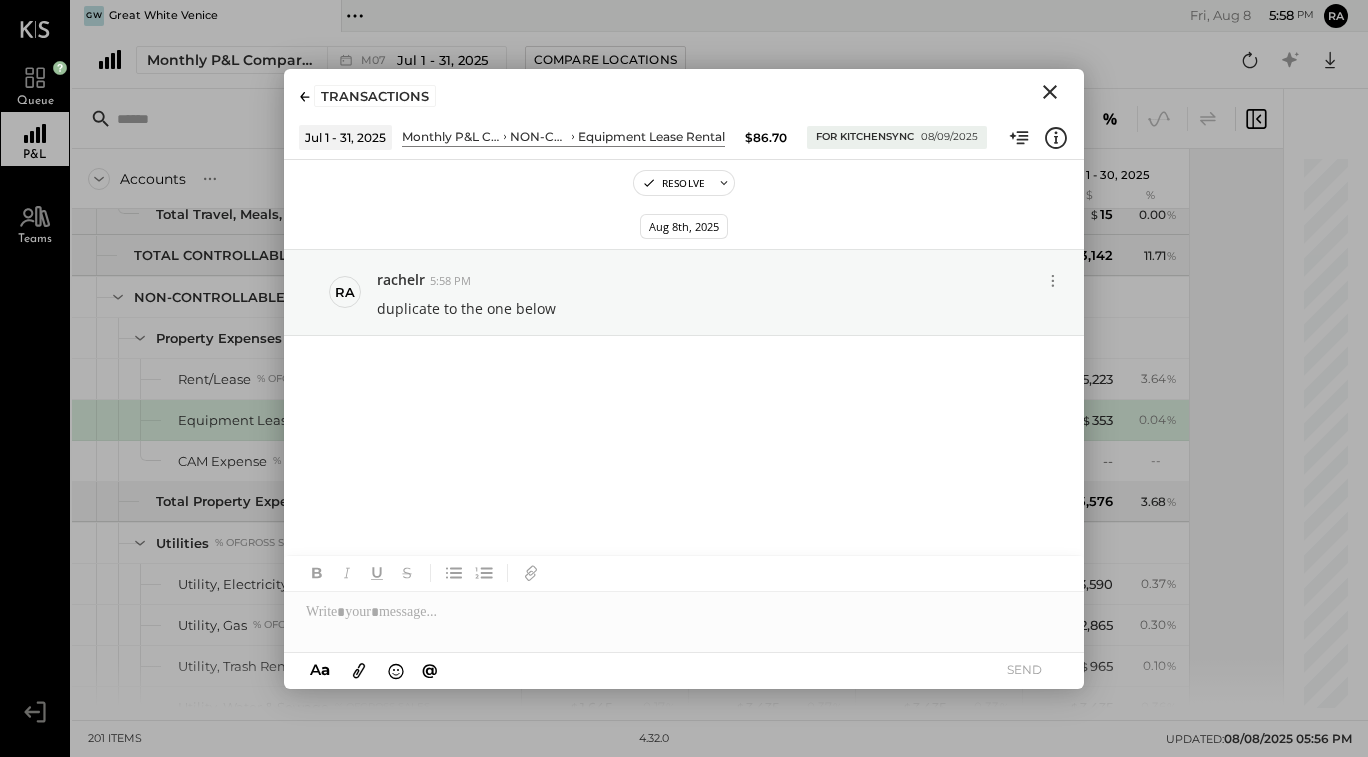 click 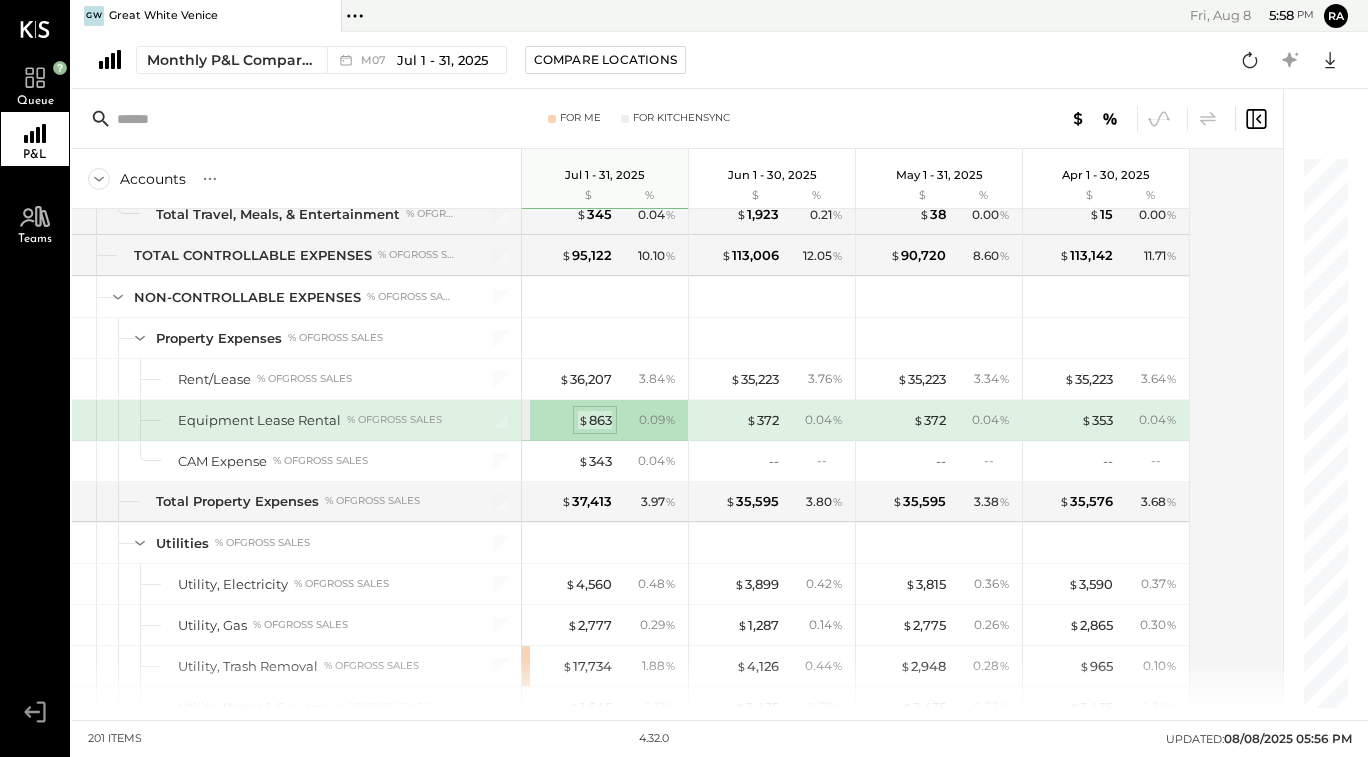 drag, startPoint x: 1040, startPoint y: 102, endPoint x: 590, endPoint y: 421, distance: 551.5986 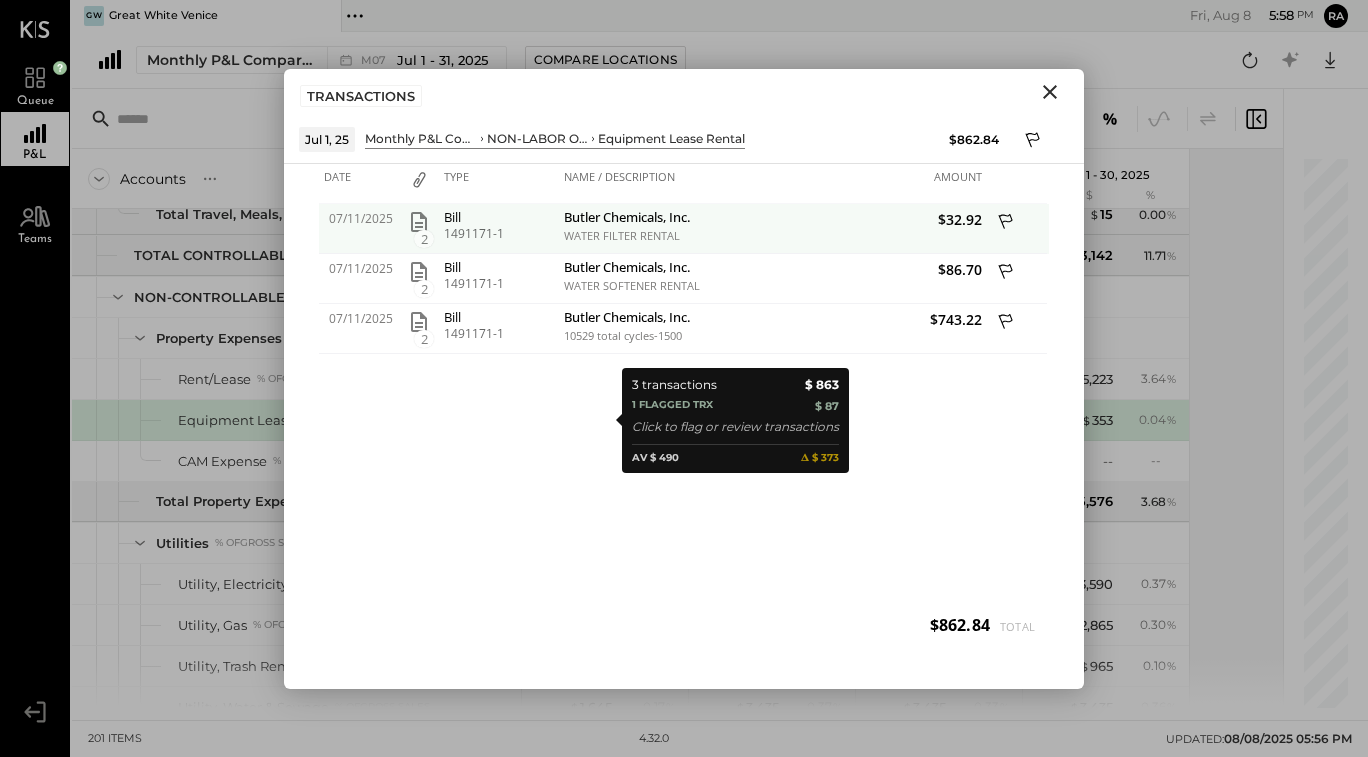 drag, startPoint x: 590, startPoint y: 421, endPoint x: 421, endPoint y: 223, distance: 260.3171 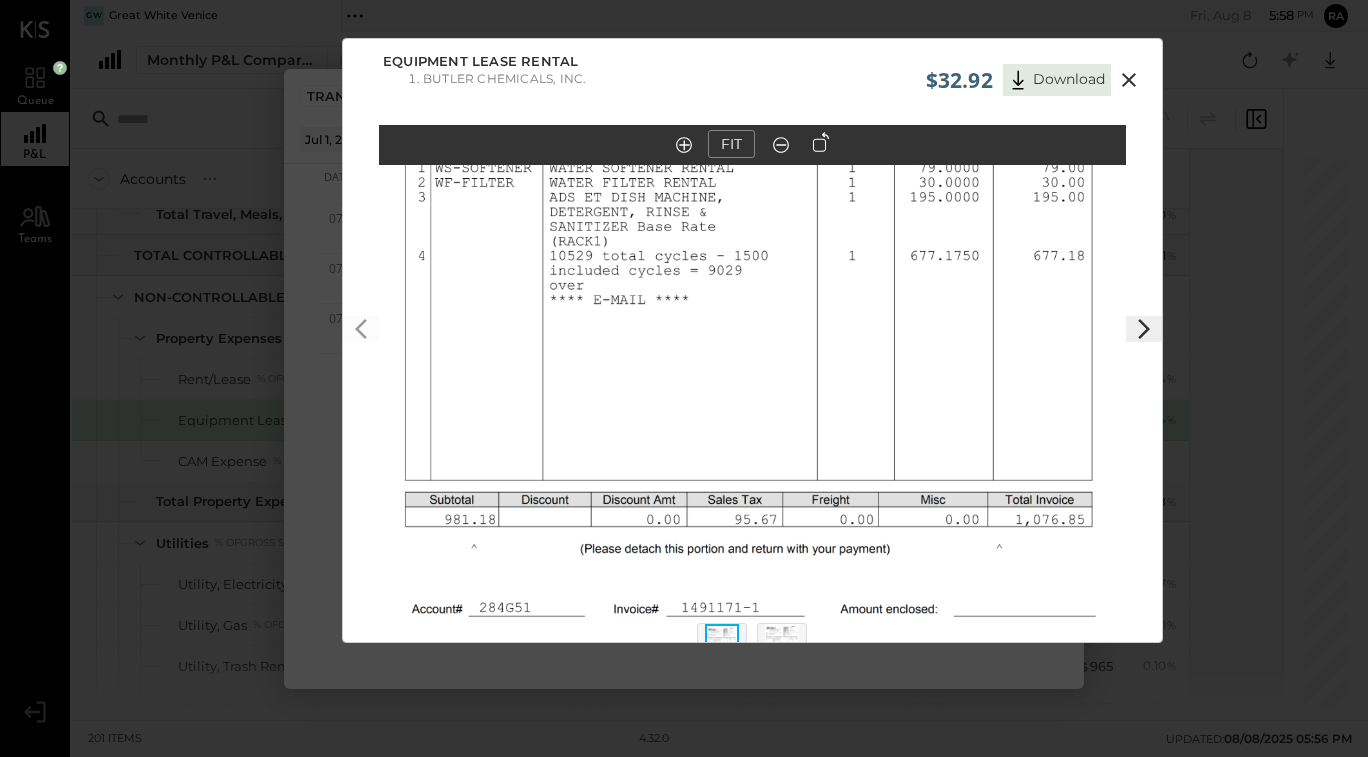 click 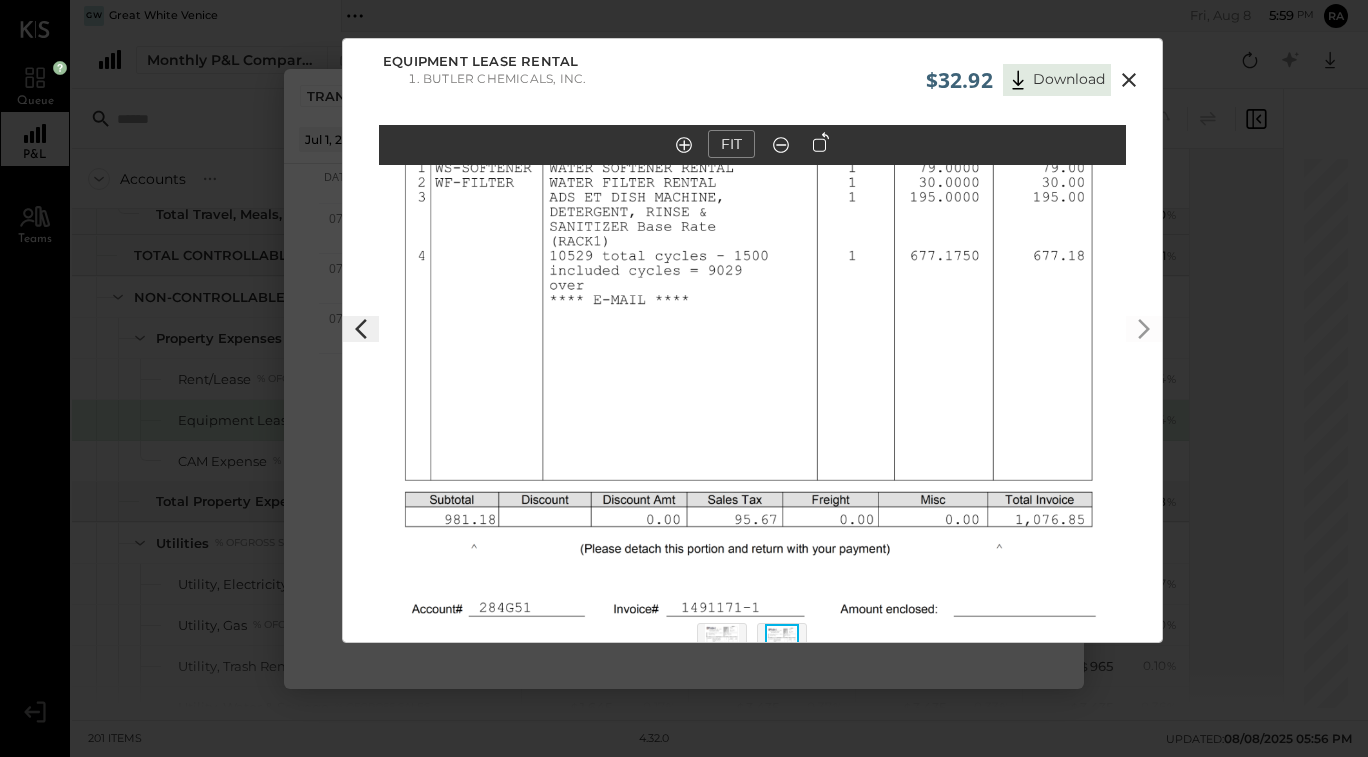 scroll, scrollTop: 0, scrollLeft: 0, axis: both 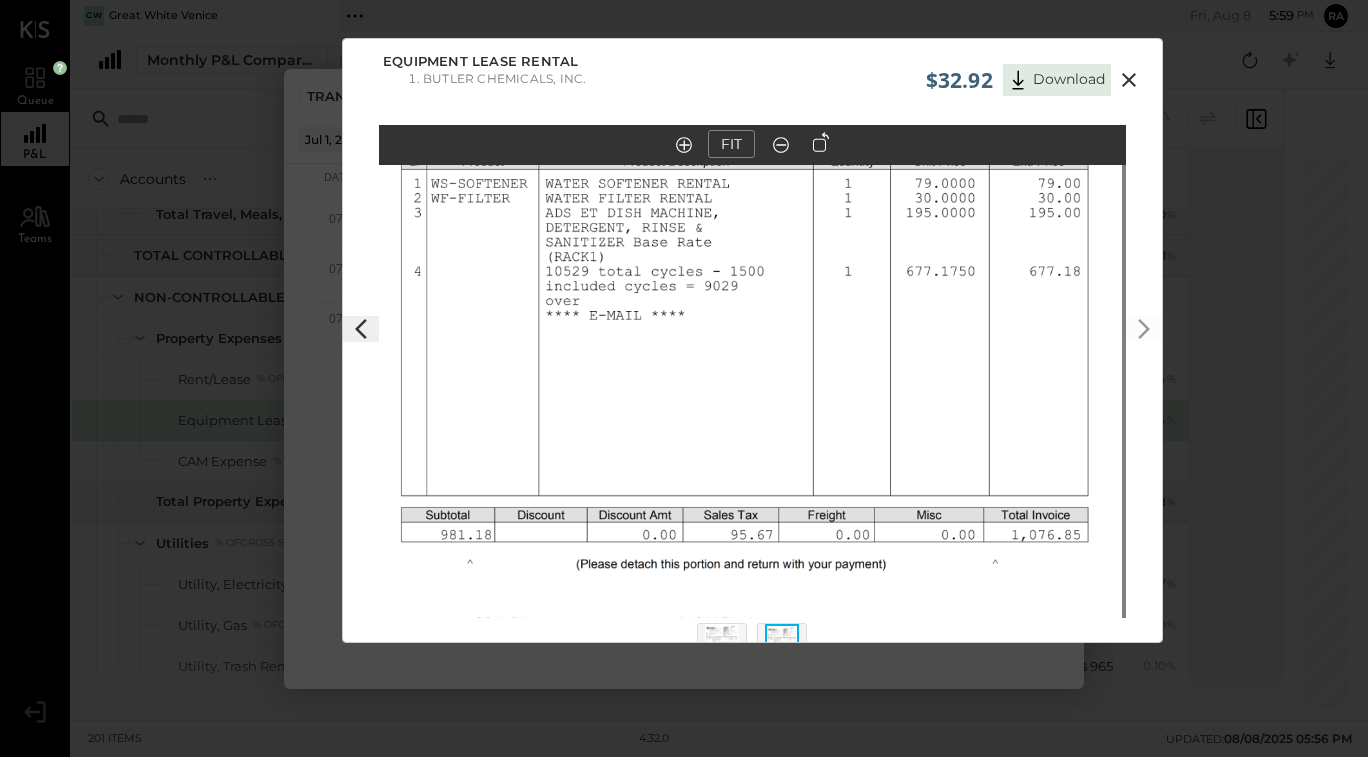 drag, startPoint x: 1136, startPoint y: 325, endPoint x: 734, endPoint y: 743, distance: 579.9379 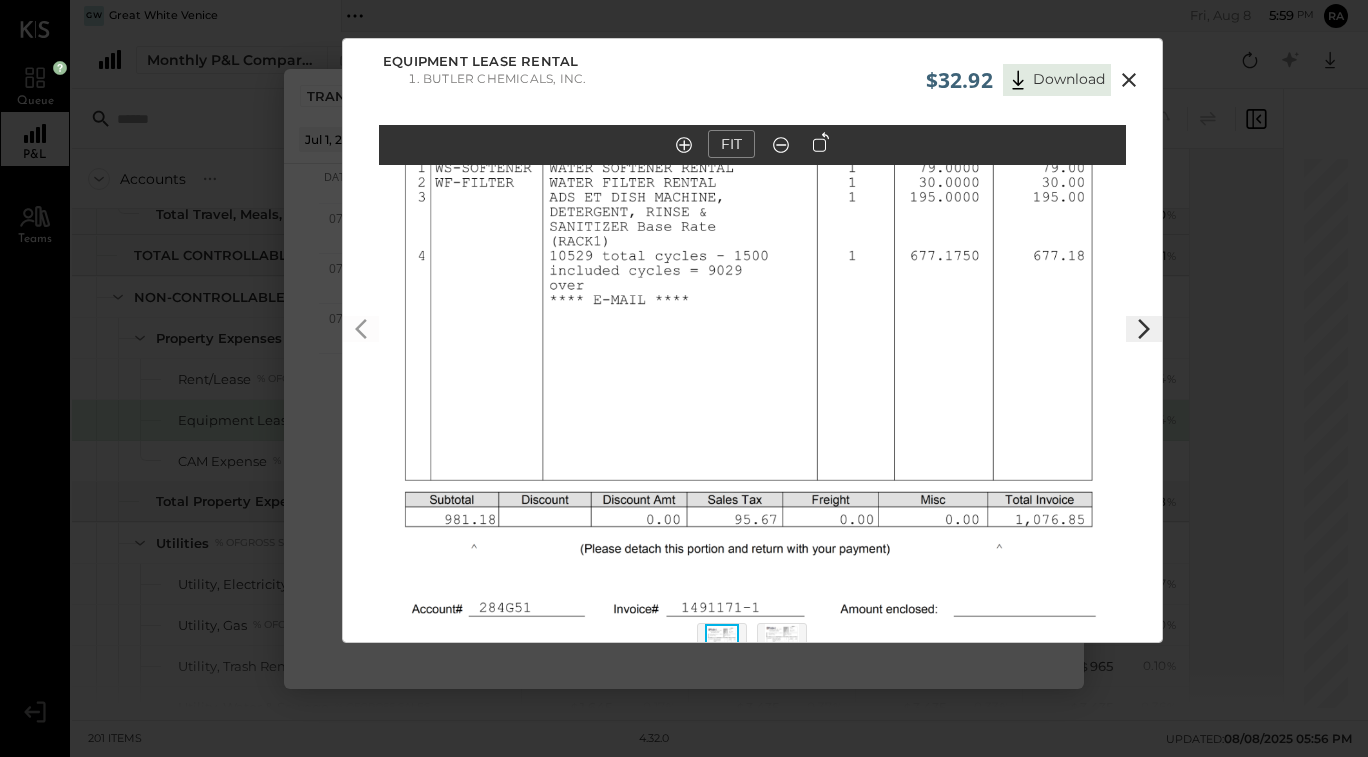 click 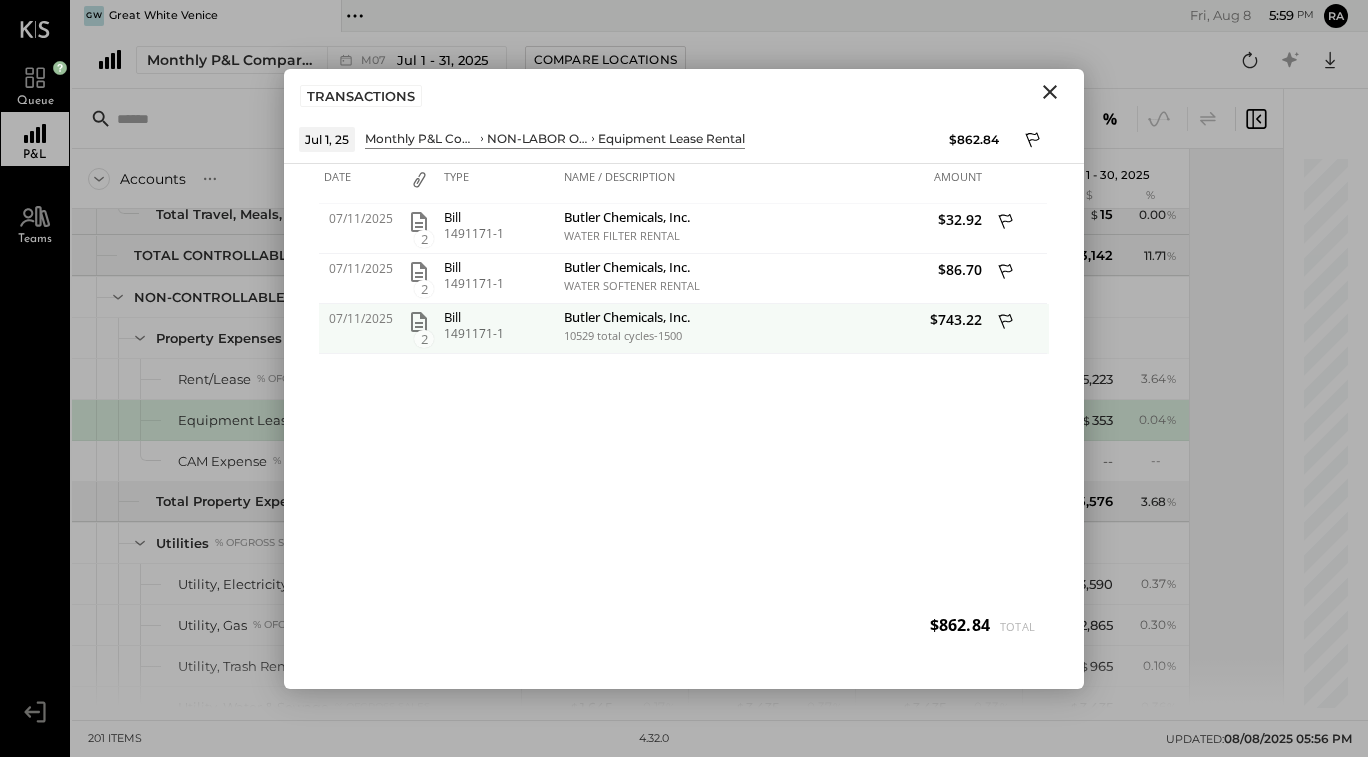 drag, startPoint x: 734, startPoint y: 743, endPoint x: 714, endPoint y: 331, distance: 412.48514 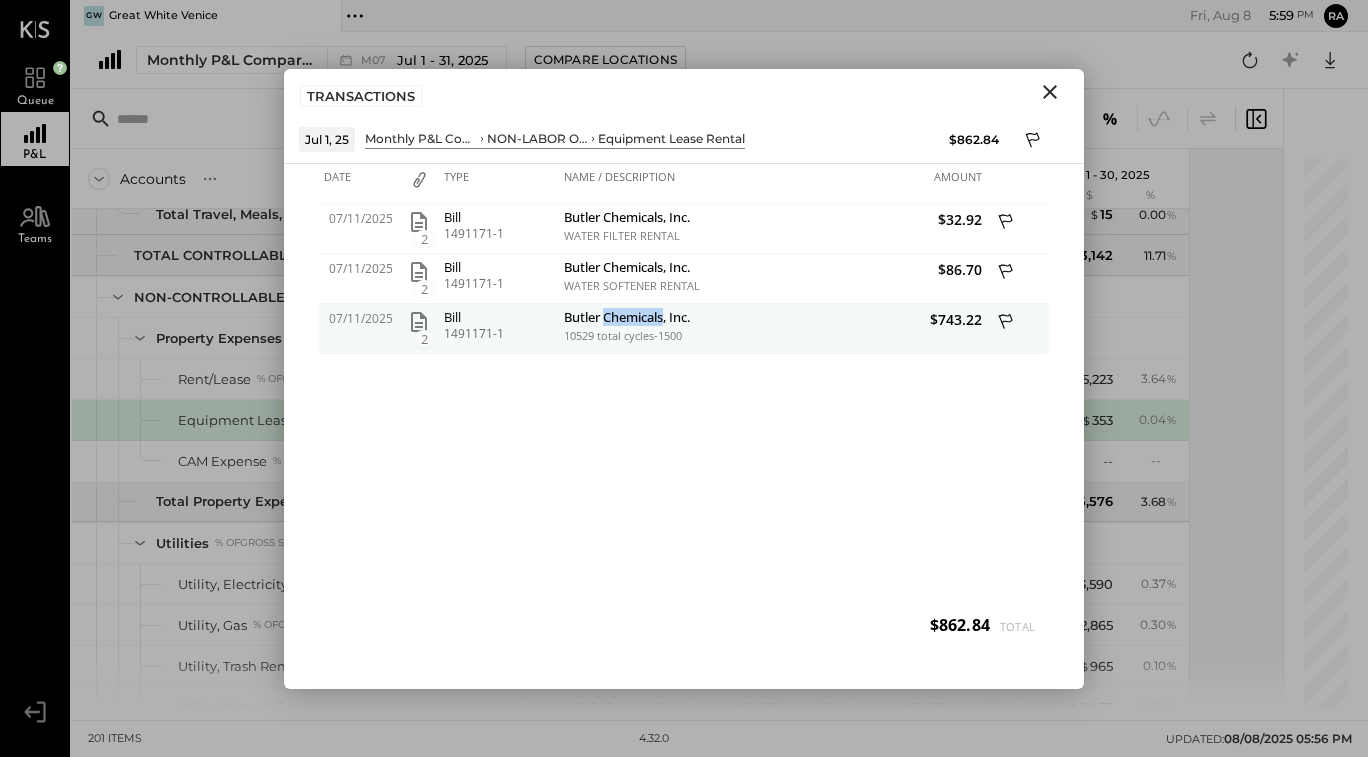 click on "Butler Chemicals, Inc." at bounding box center [666, 319] 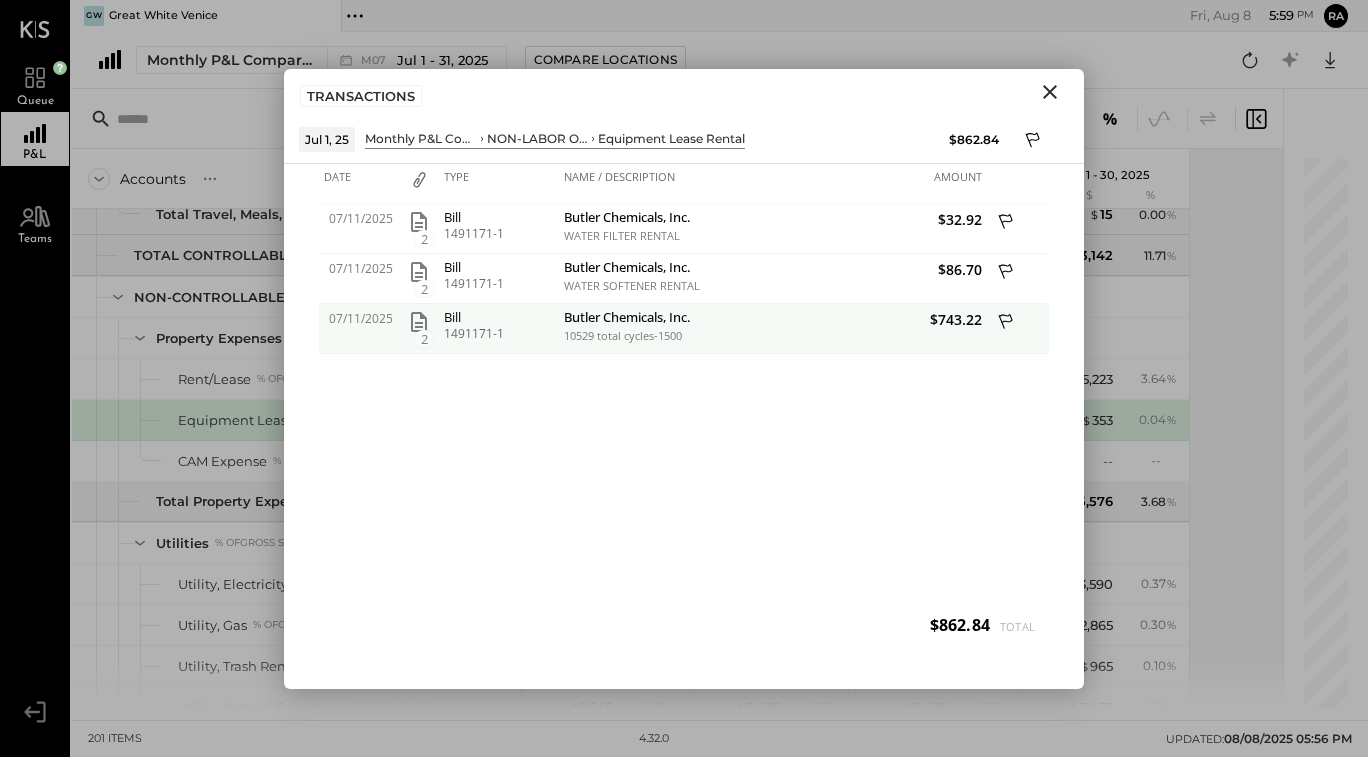 drag, startPoint x: 714, startPoint y: 331, endPoint x: 404, endPoint y: 336, distance: 310.0403 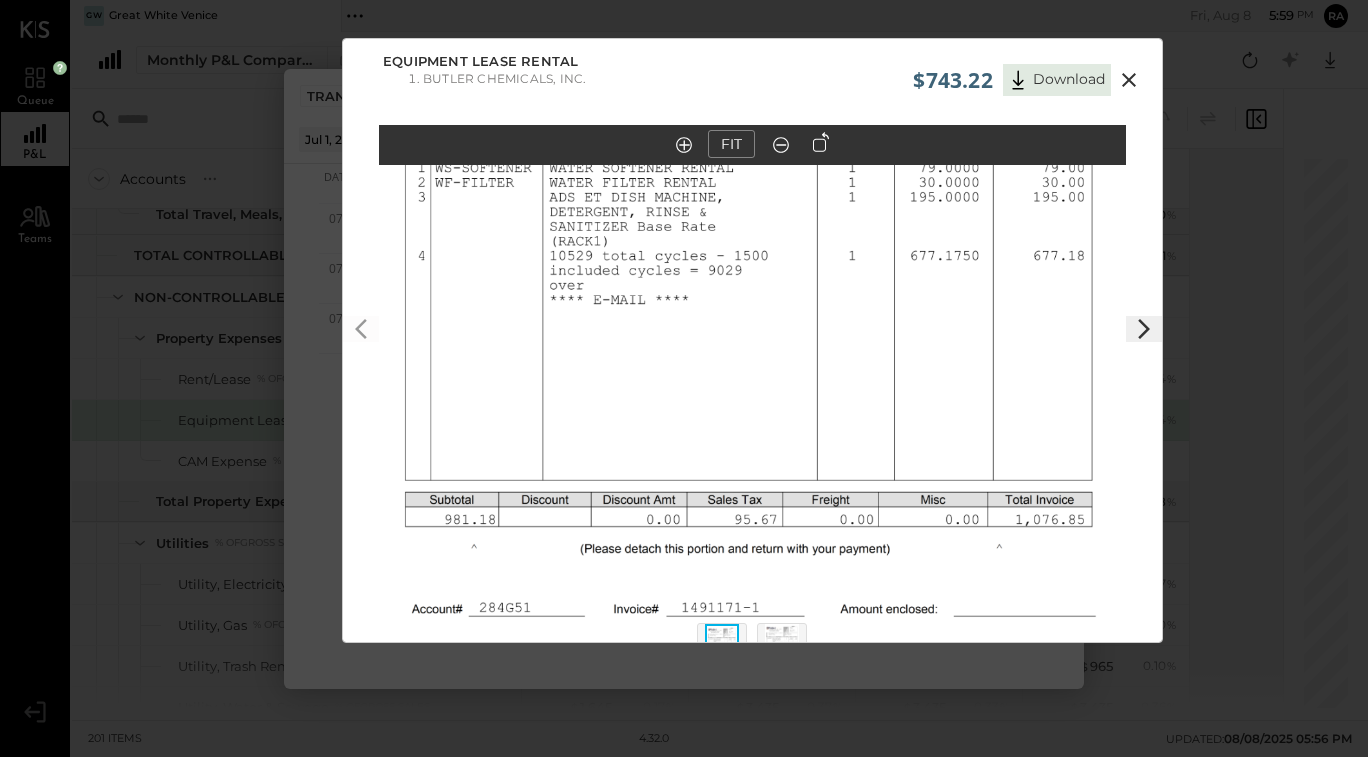click at bounding box center [1129, 80] 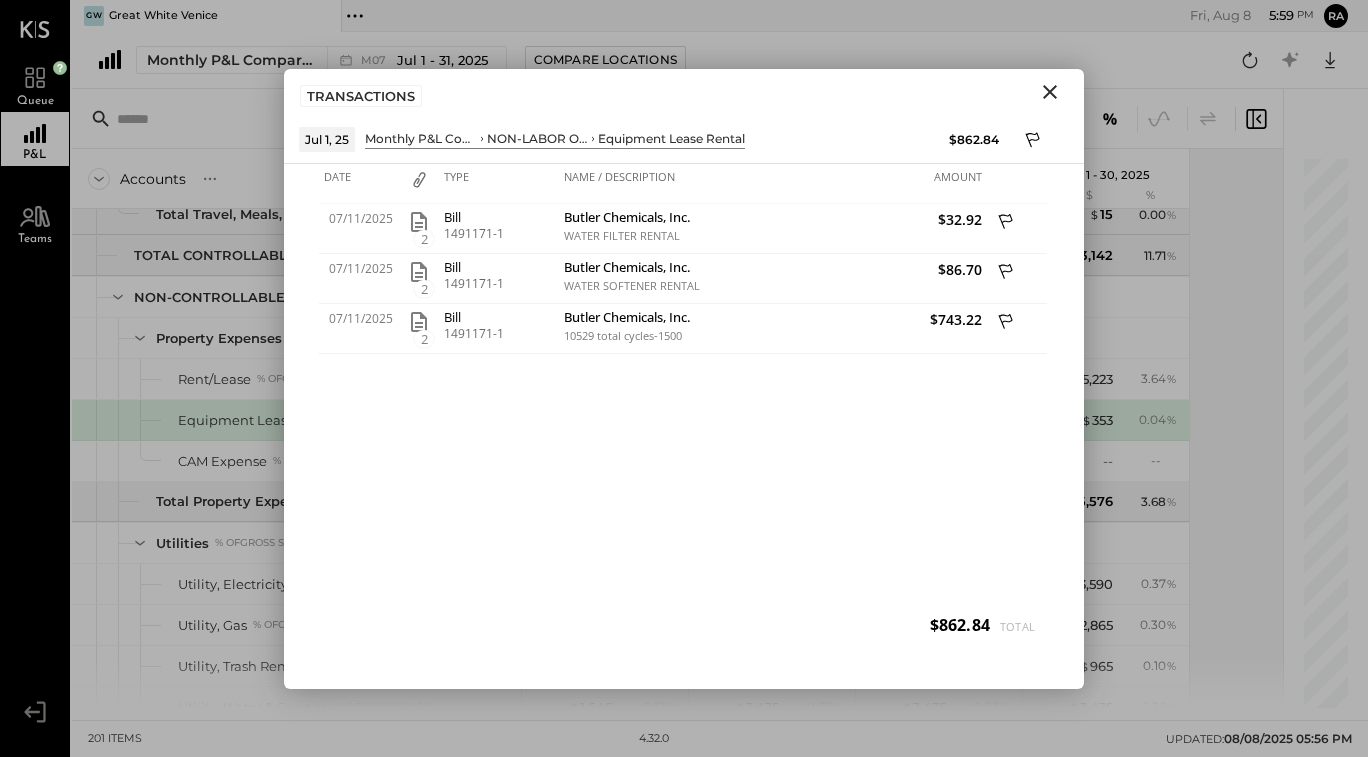 drag, startPoint x: 404, startPoint y: 336, endPoint x: 1048, endPoint y: 92, distance: 688.6741 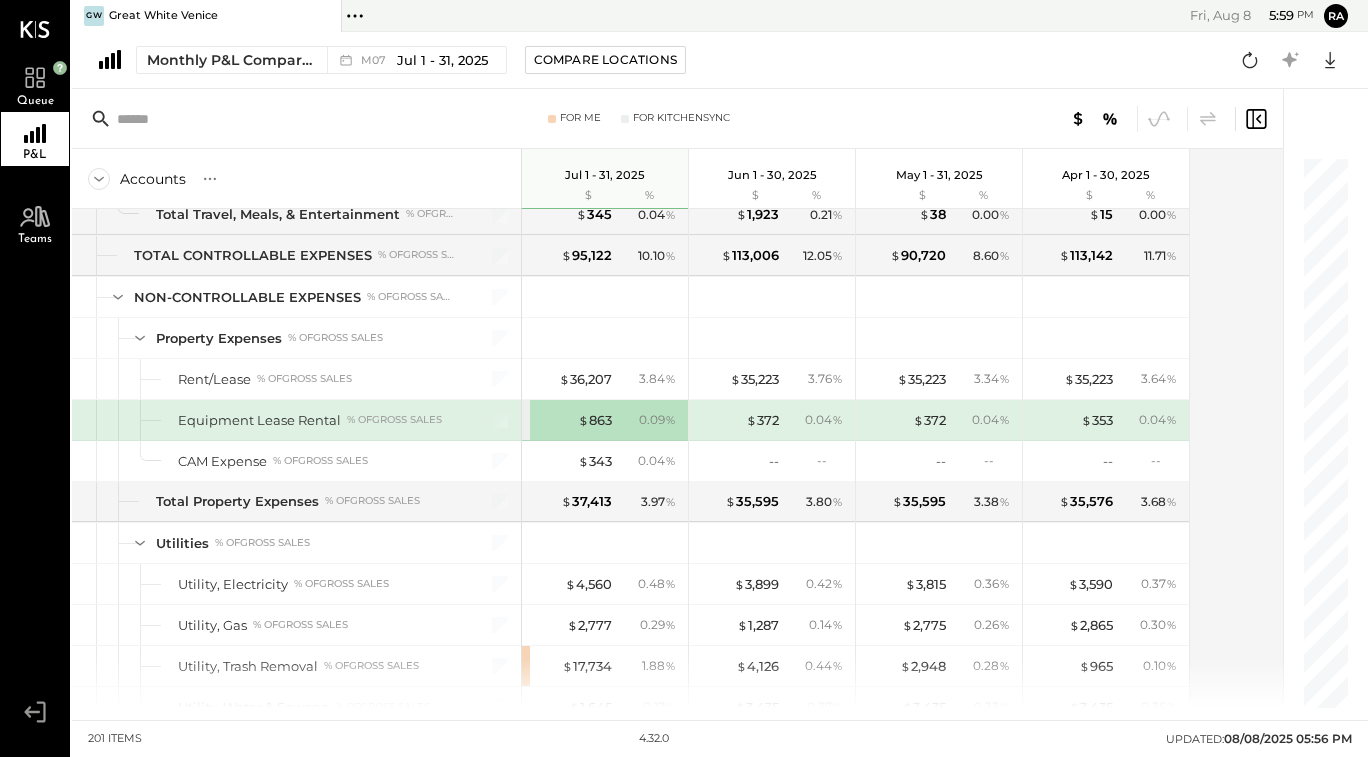 click on "$ 372 0.04 %" at bounding box center (774, 420) 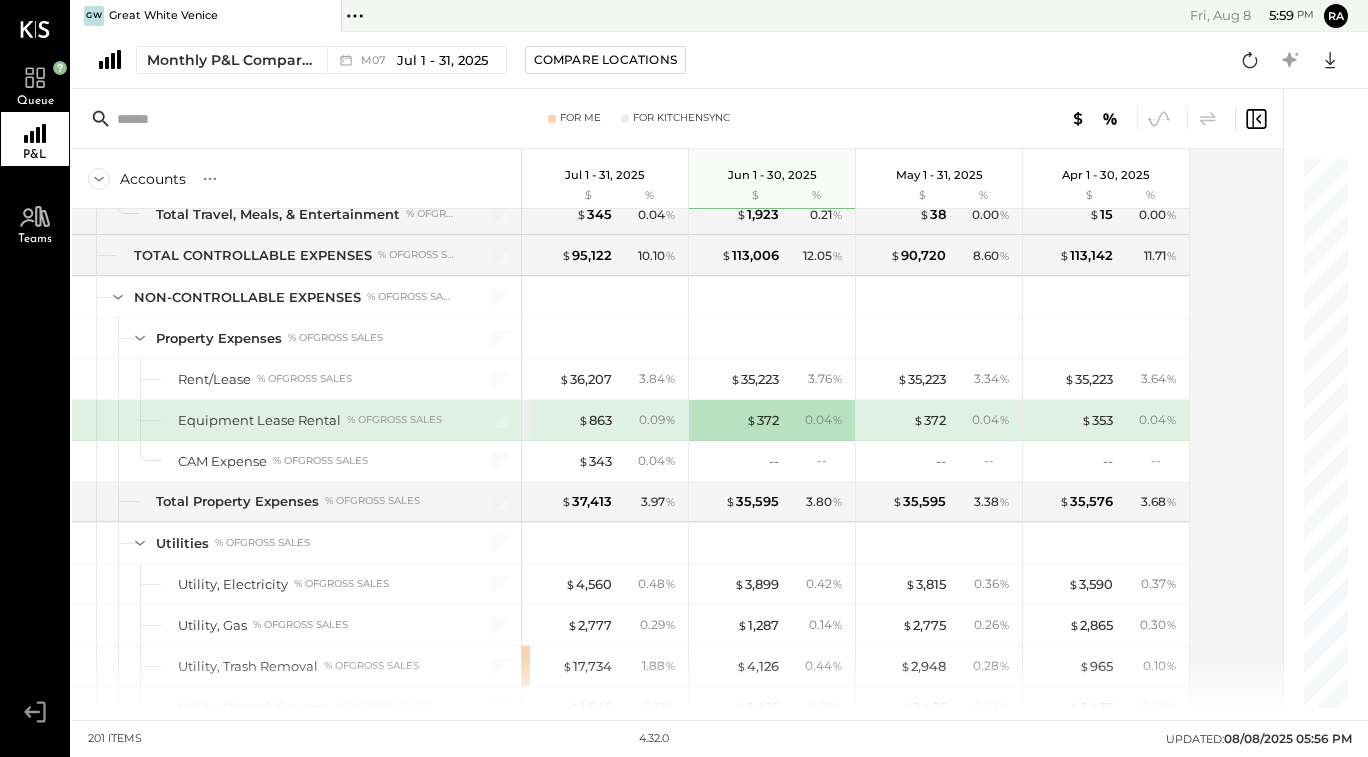 click on "$ 372" at bounding box center [762, 420] 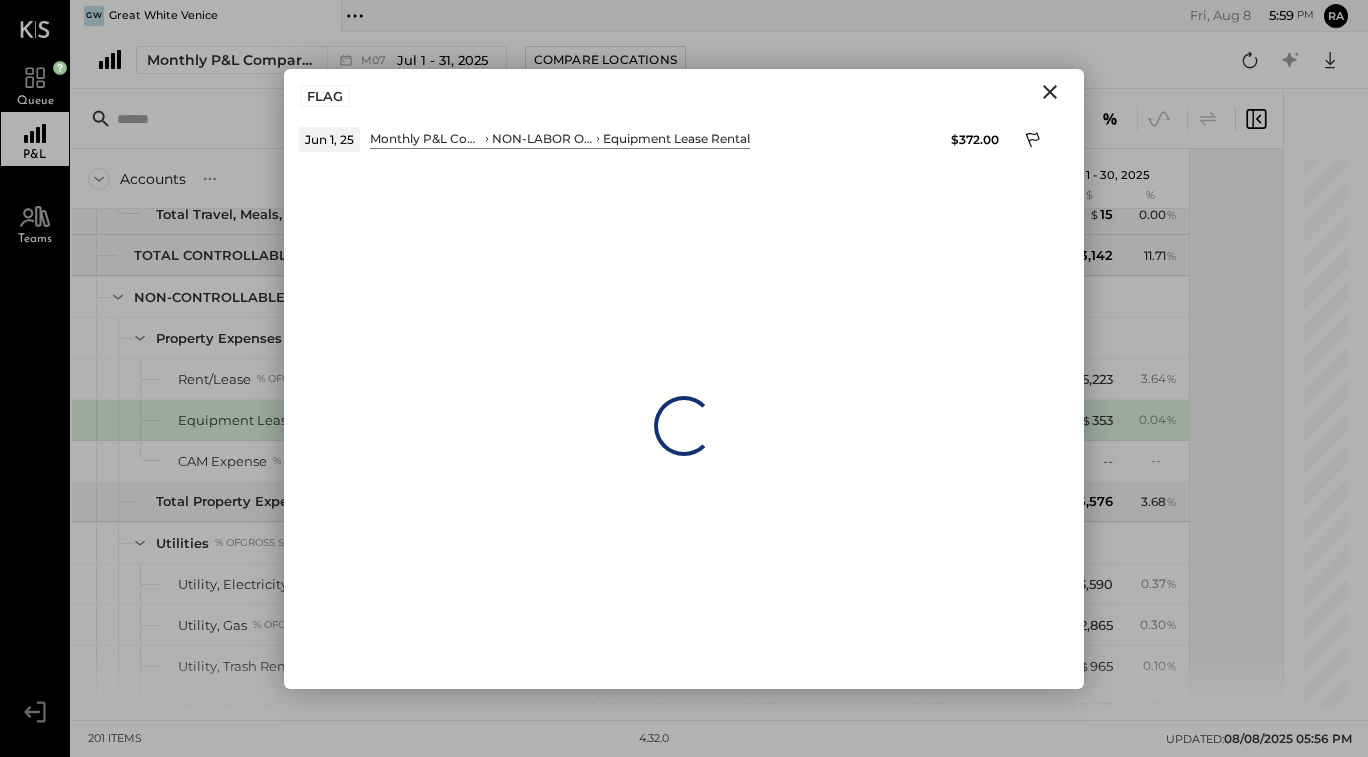 click on "Loading…" at bounding box center [684, 426] 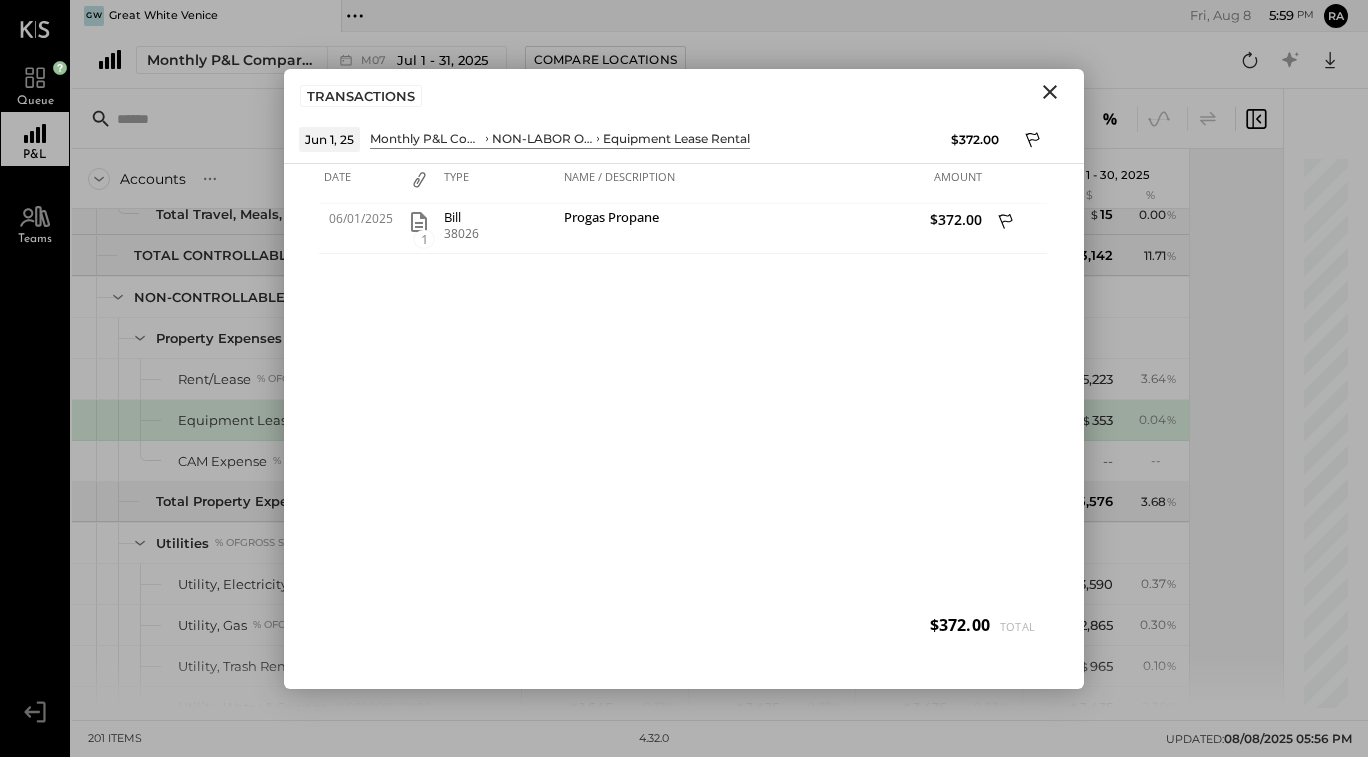 click 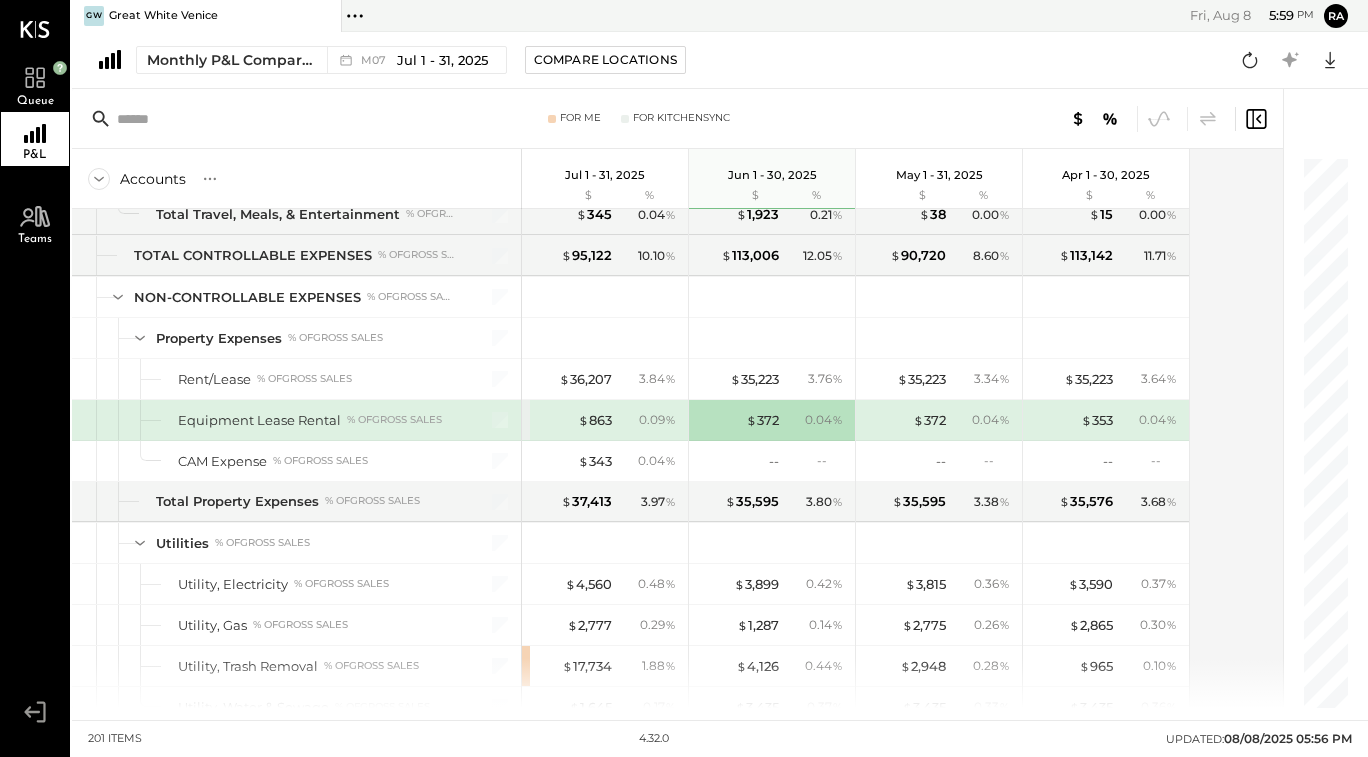 click on "$ 863" at bounding box center (595, 420) 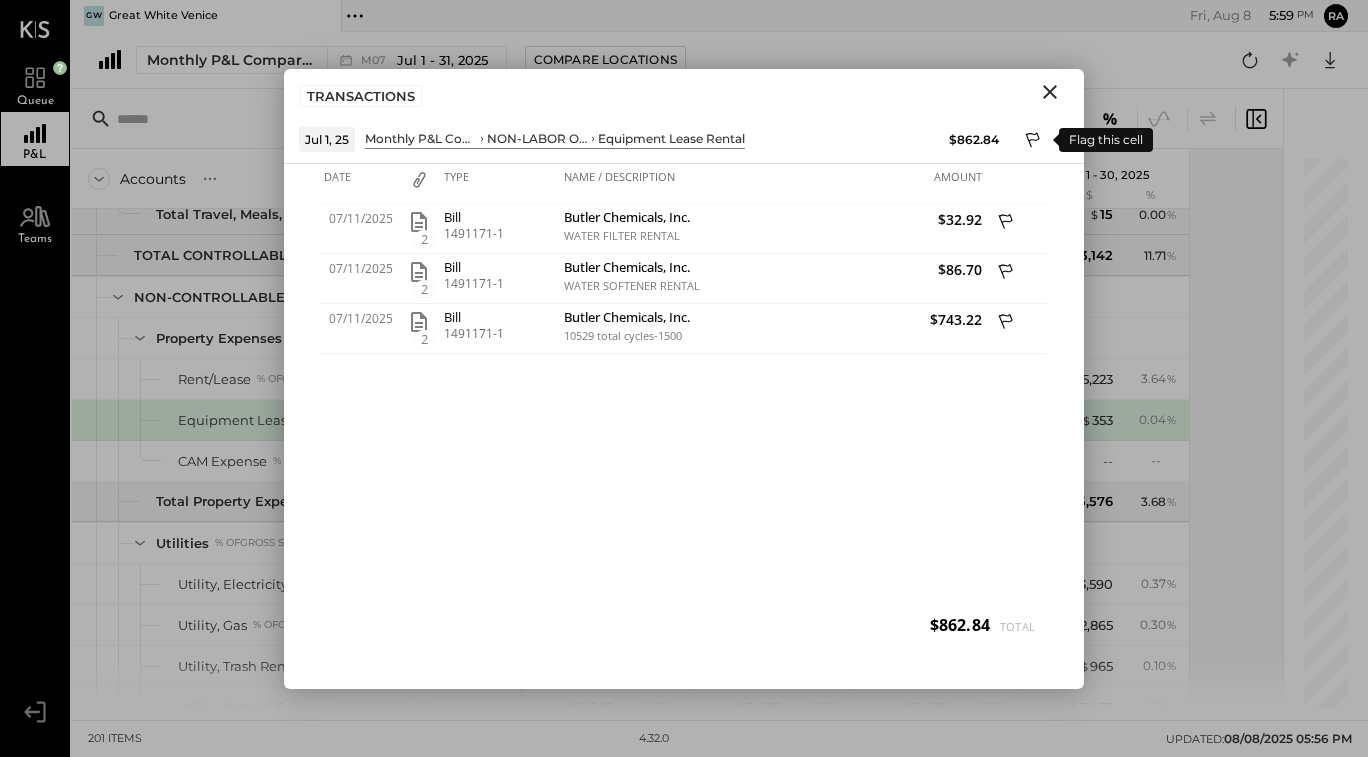 drag, startPoint x: 1048, startPoint y: 92, endPoint x: 1021, endPoint y: 135, distance: 50.77401 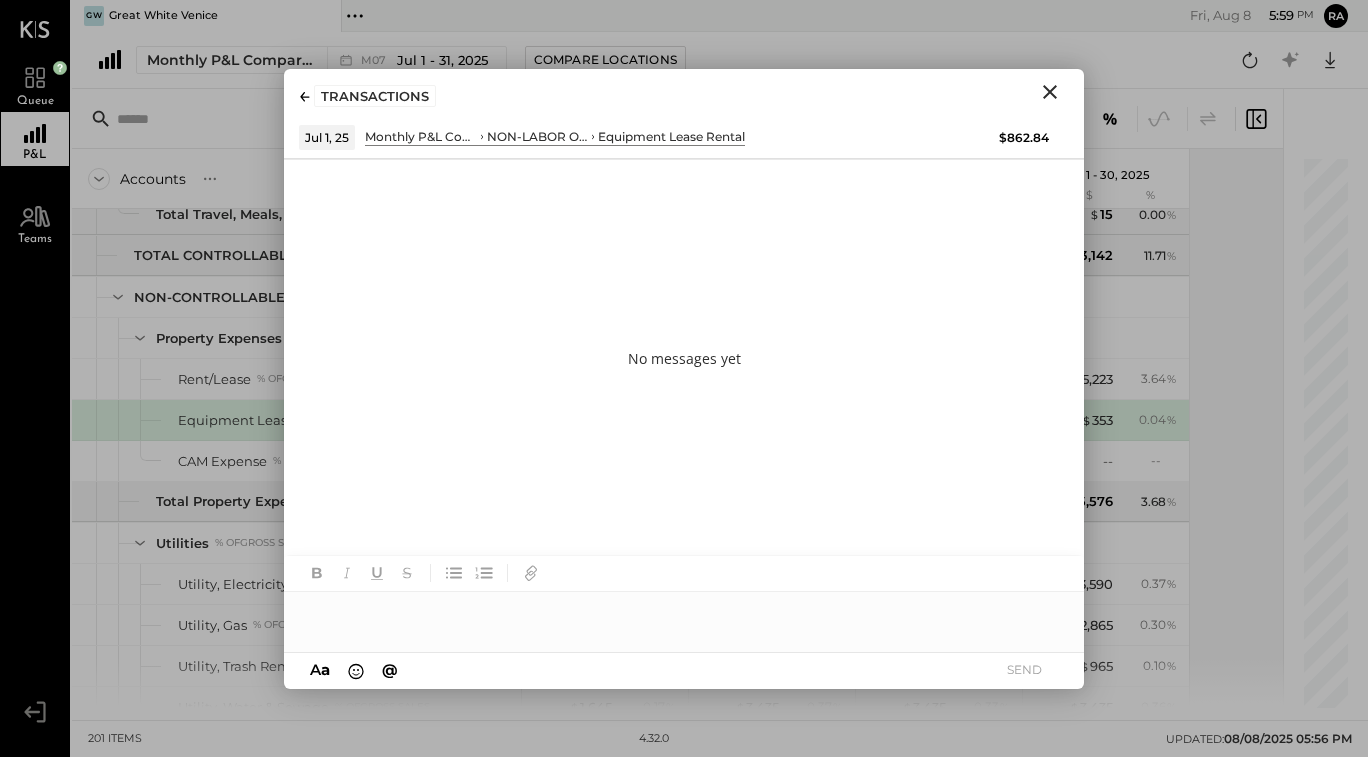 type 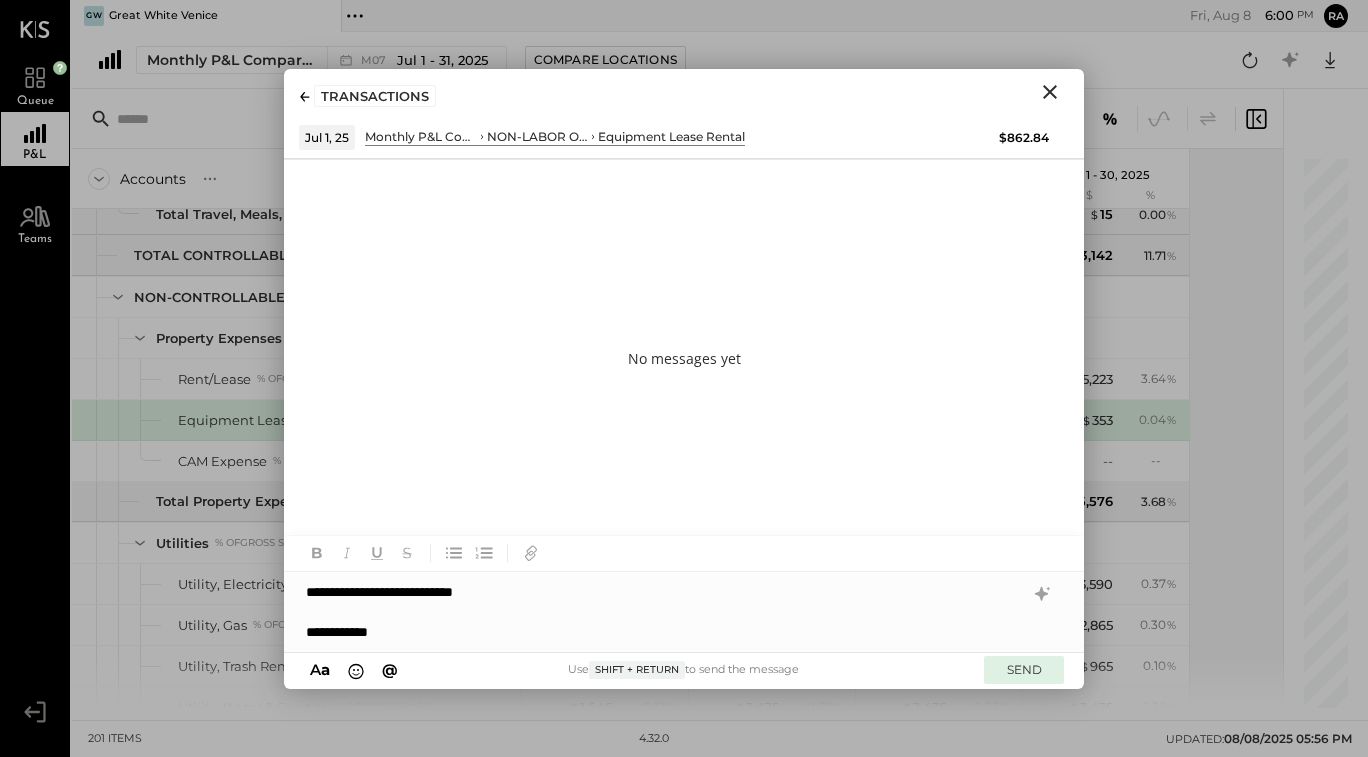 click on "SEND" at bounding box center (1024, 669) 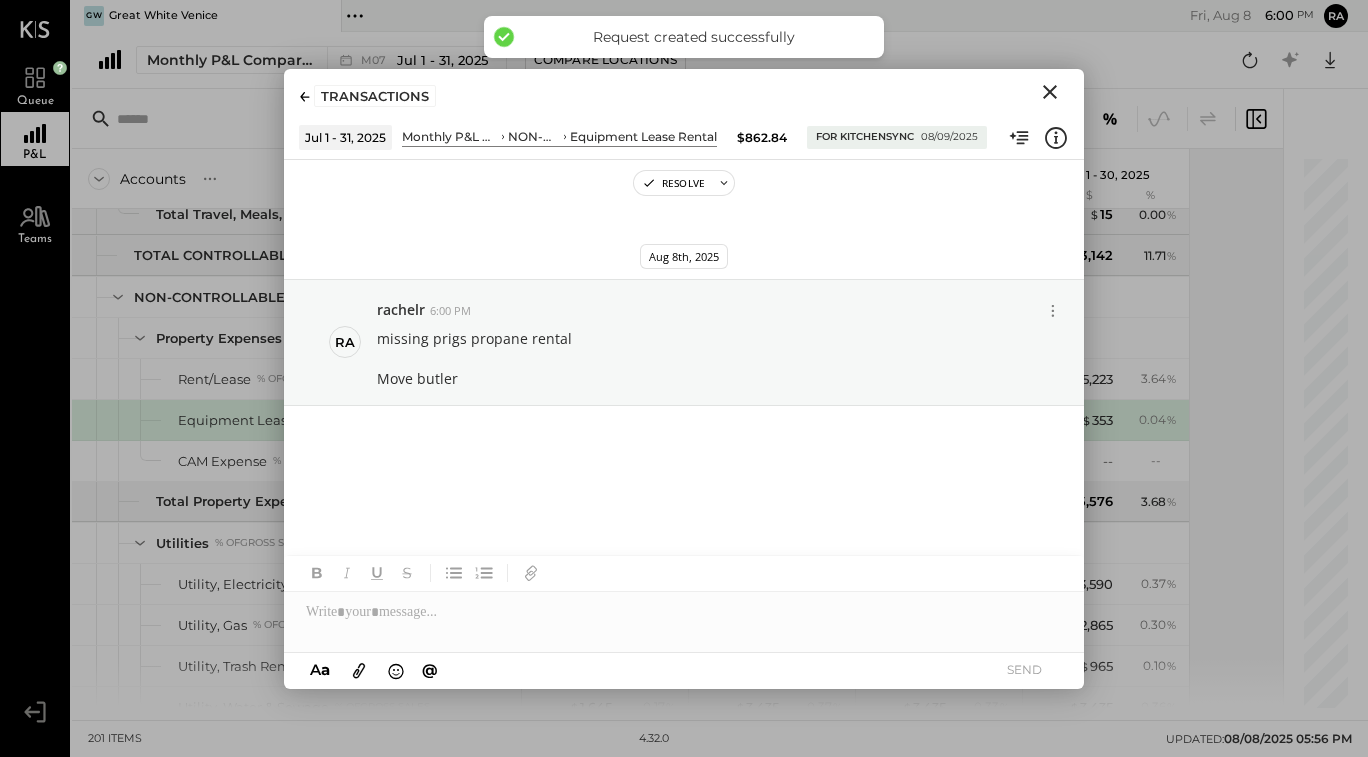 drag, startPoint x: 1022, startPoint y: 677, endPoint x: 1042, endPoint y: 86, distance: 591.3383 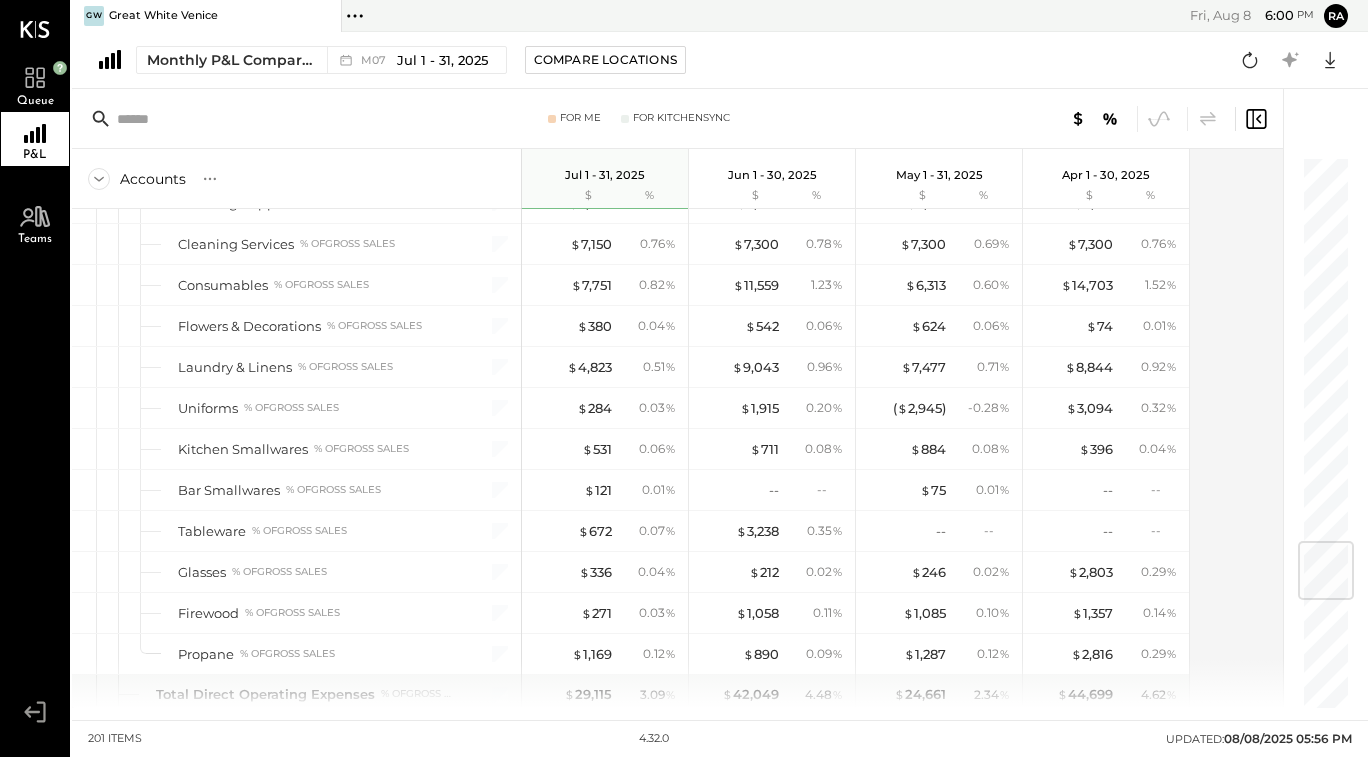 scroll, scrollTop: 3266, scrollLeft: 0, axis: vertical 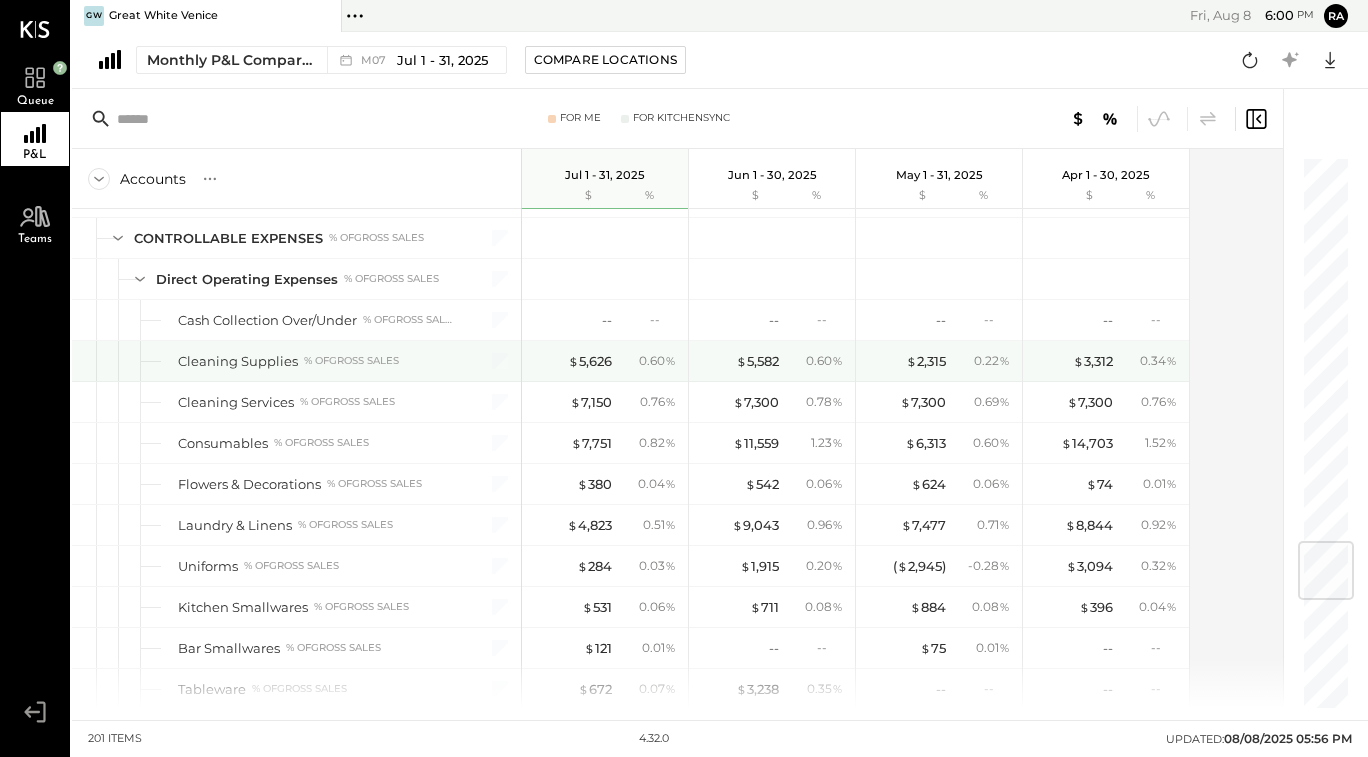 click on "$ 5,582" at bounding box center [757, 361] 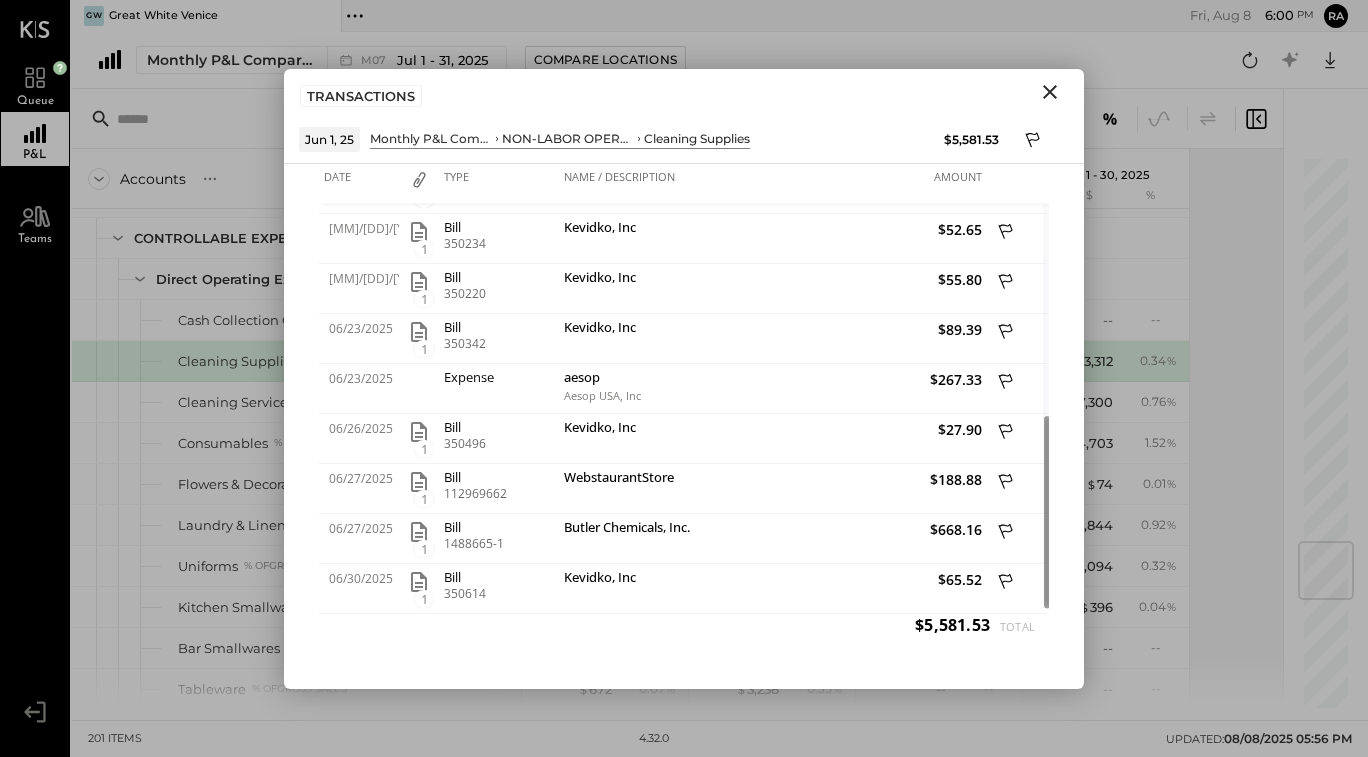 click 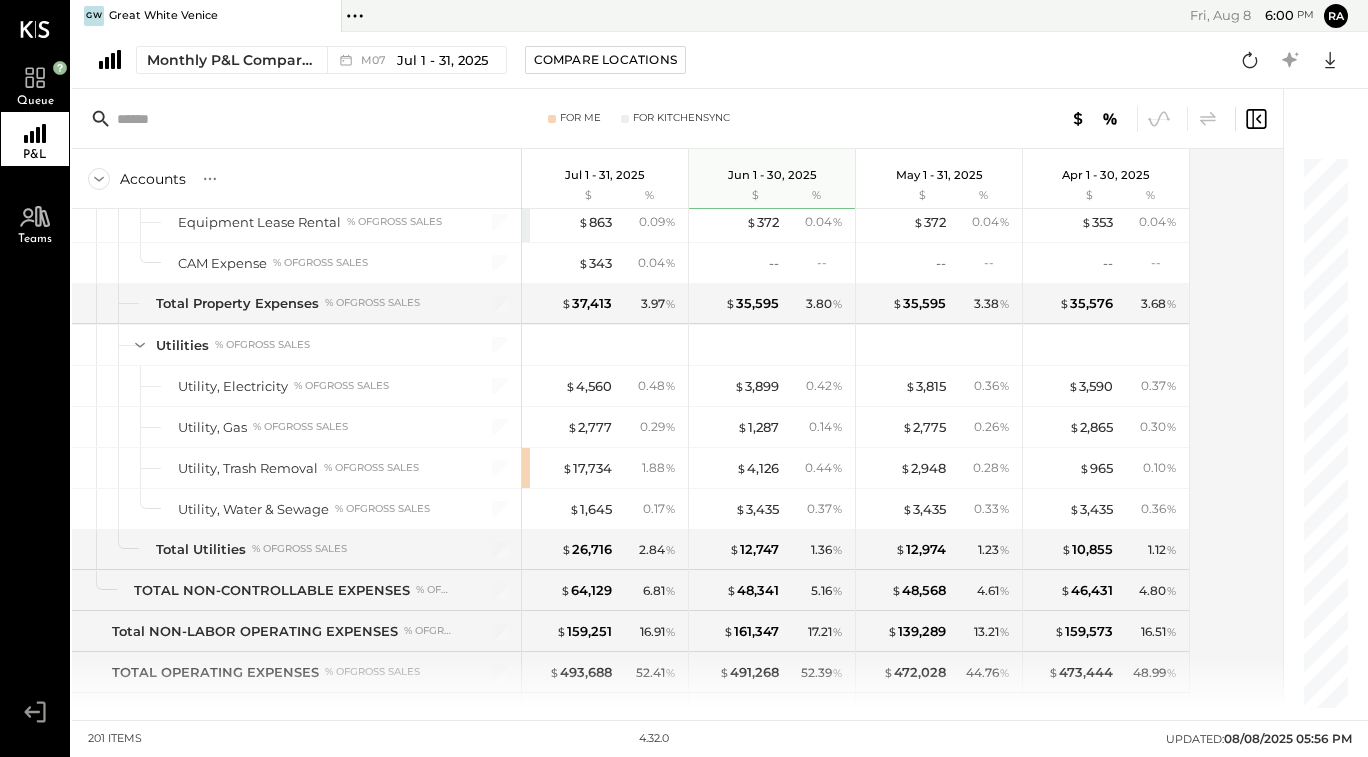 scroll, scrollTop: 5567, scrollLeft: 0, axis: vertical 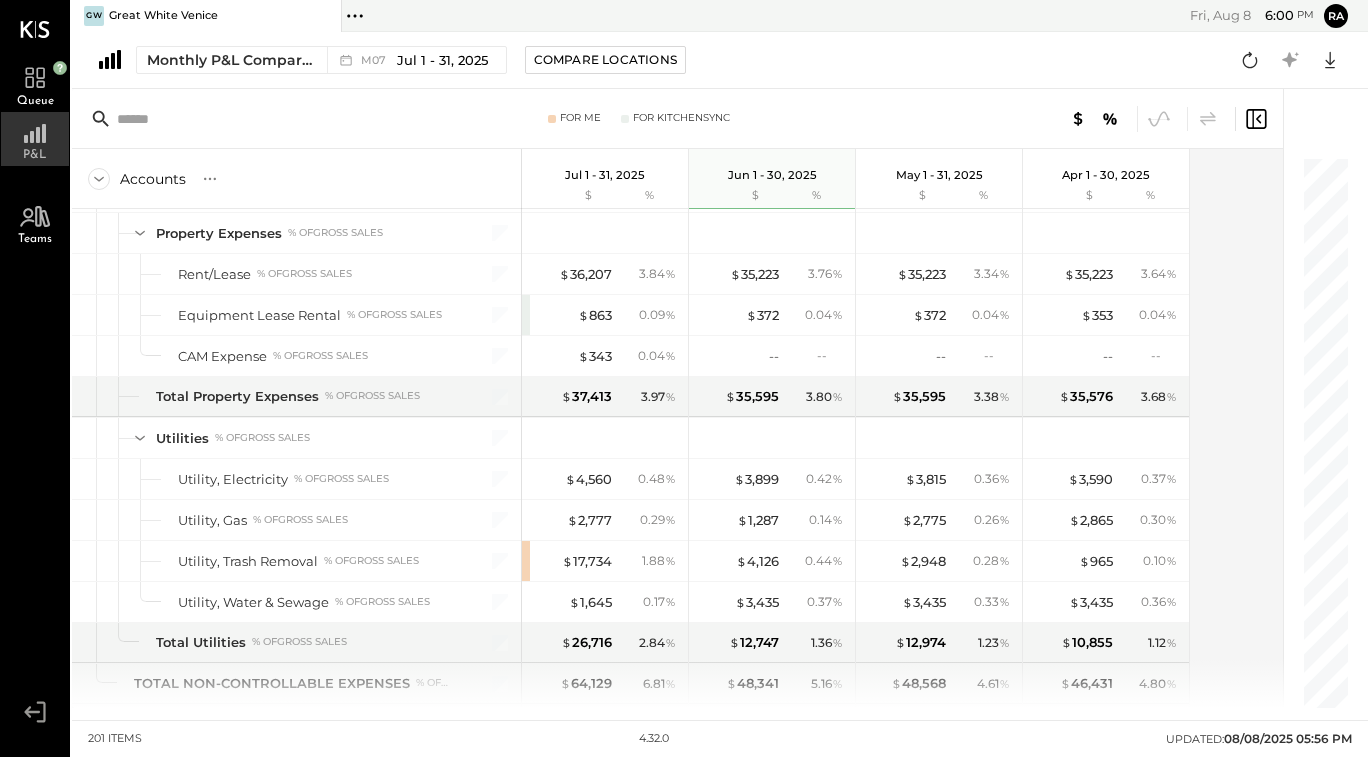 drag, startPoint x: 1042, startPoint y: 86, endPoint x: 44, endPoint y: 133, distance: 999.1061 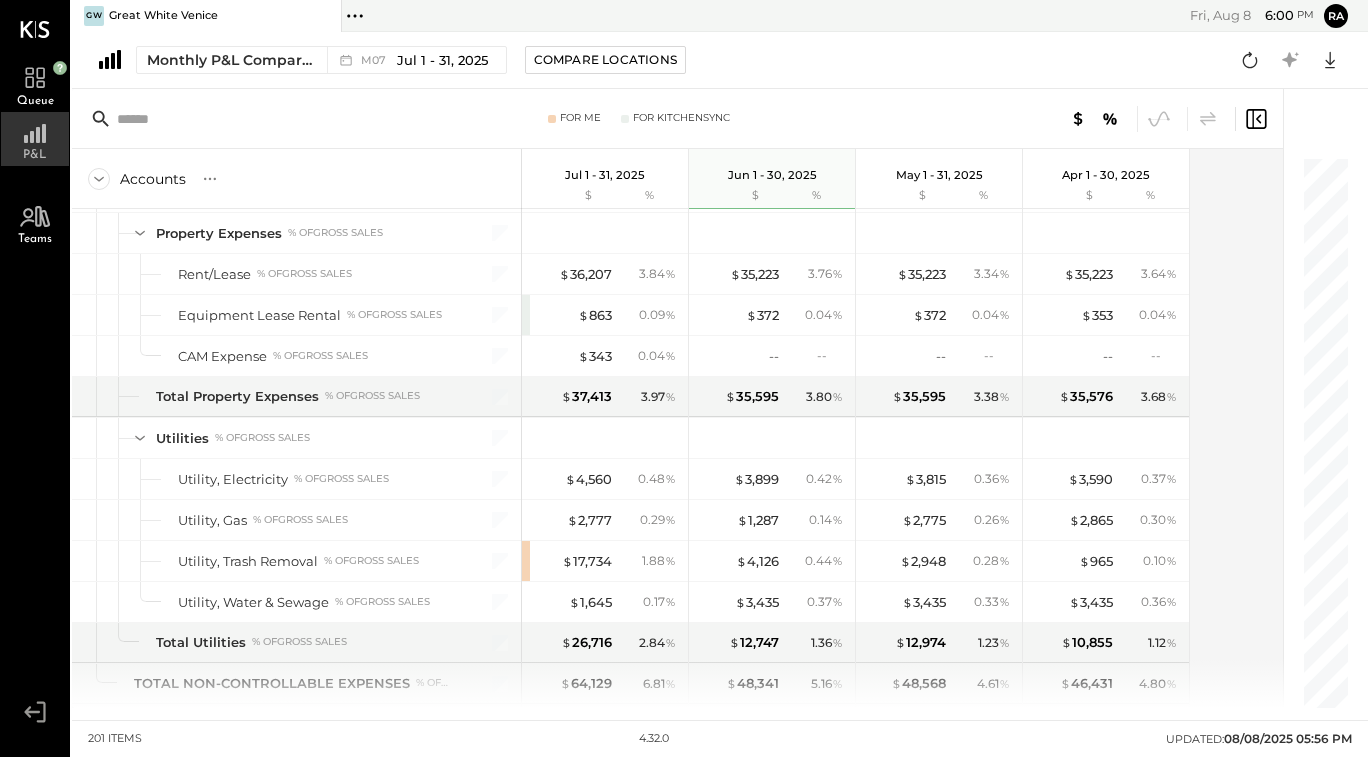 click 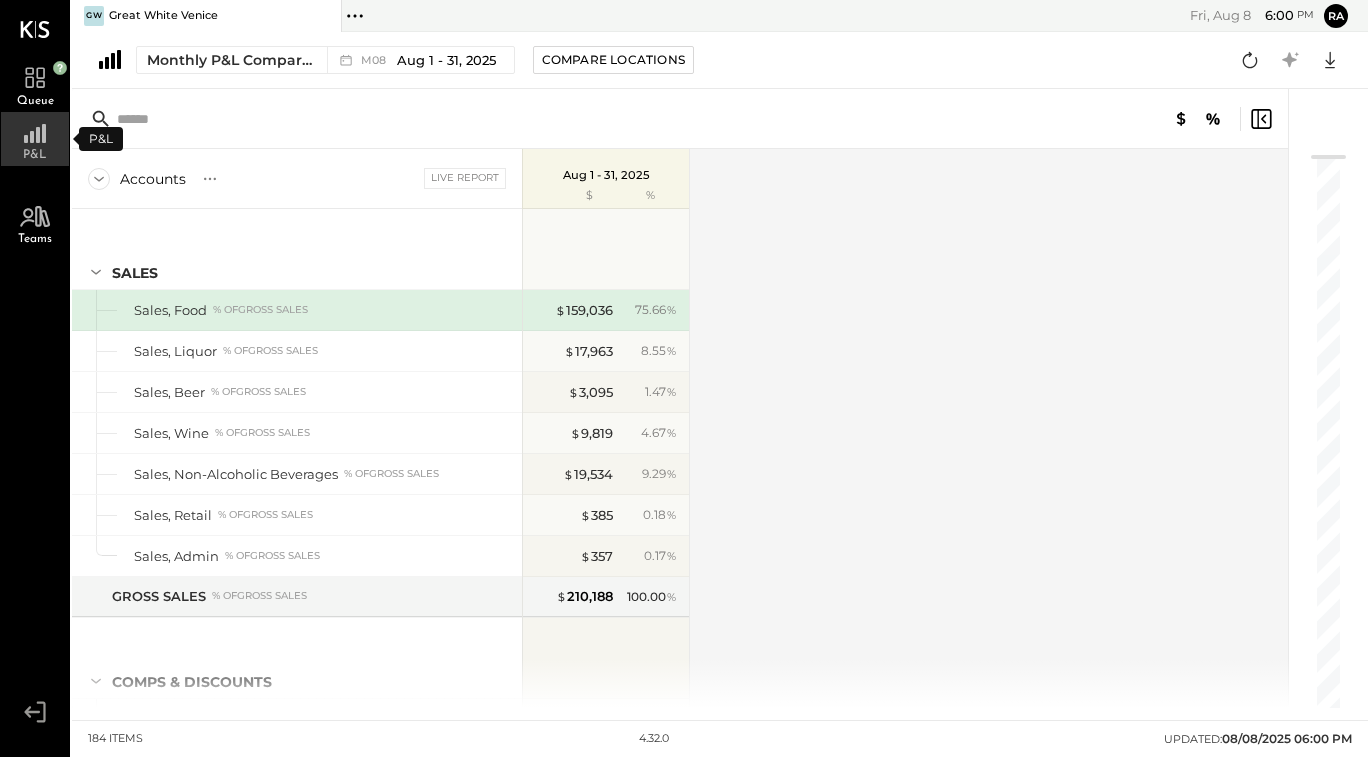 click 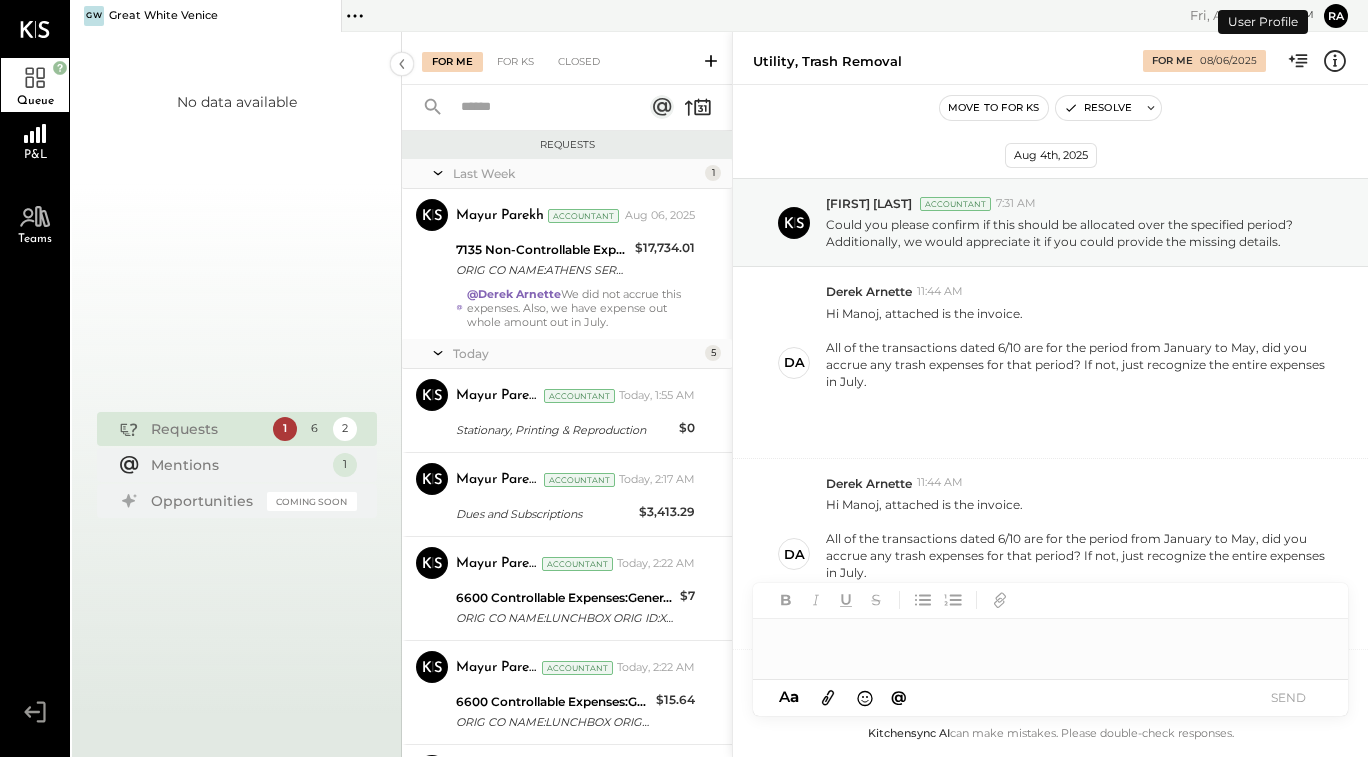 scroll, scrollTop: 682, scrollLeft: 0, axis: vertical 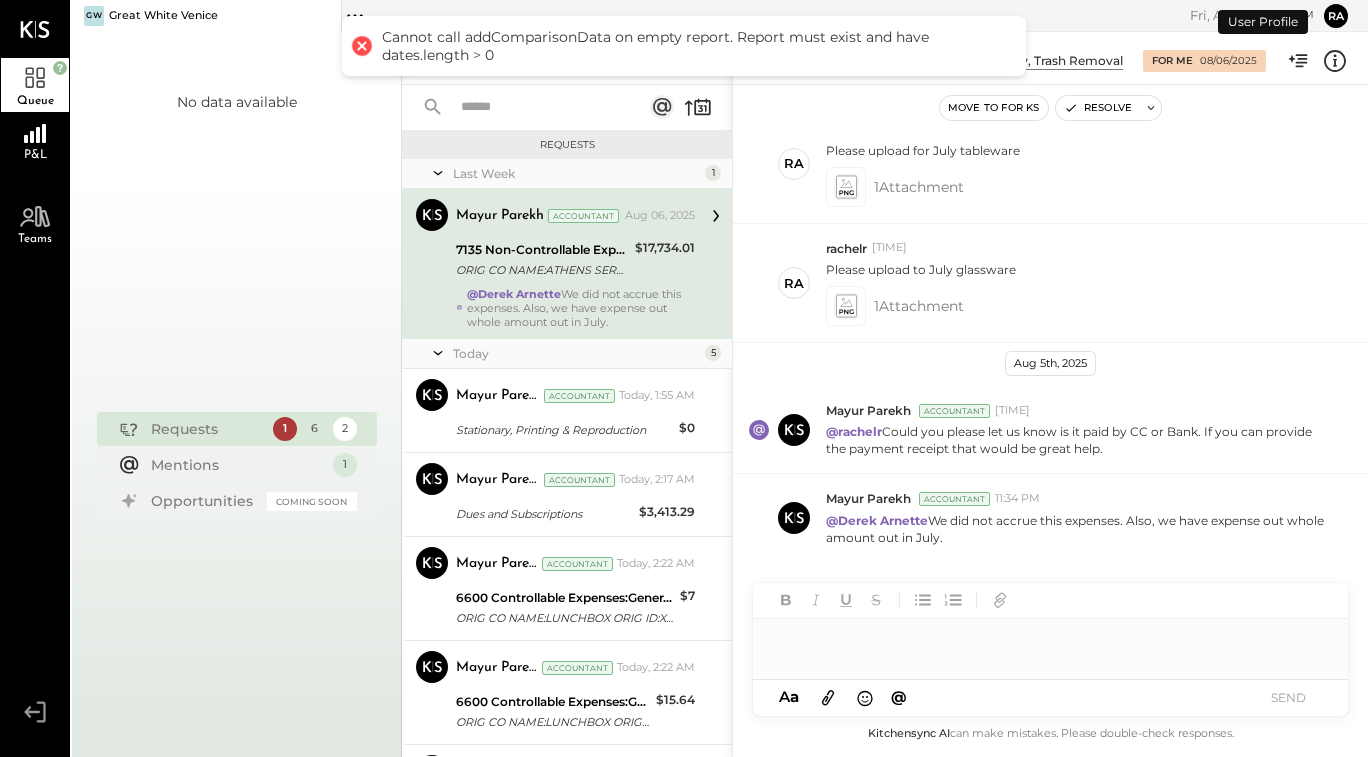 type 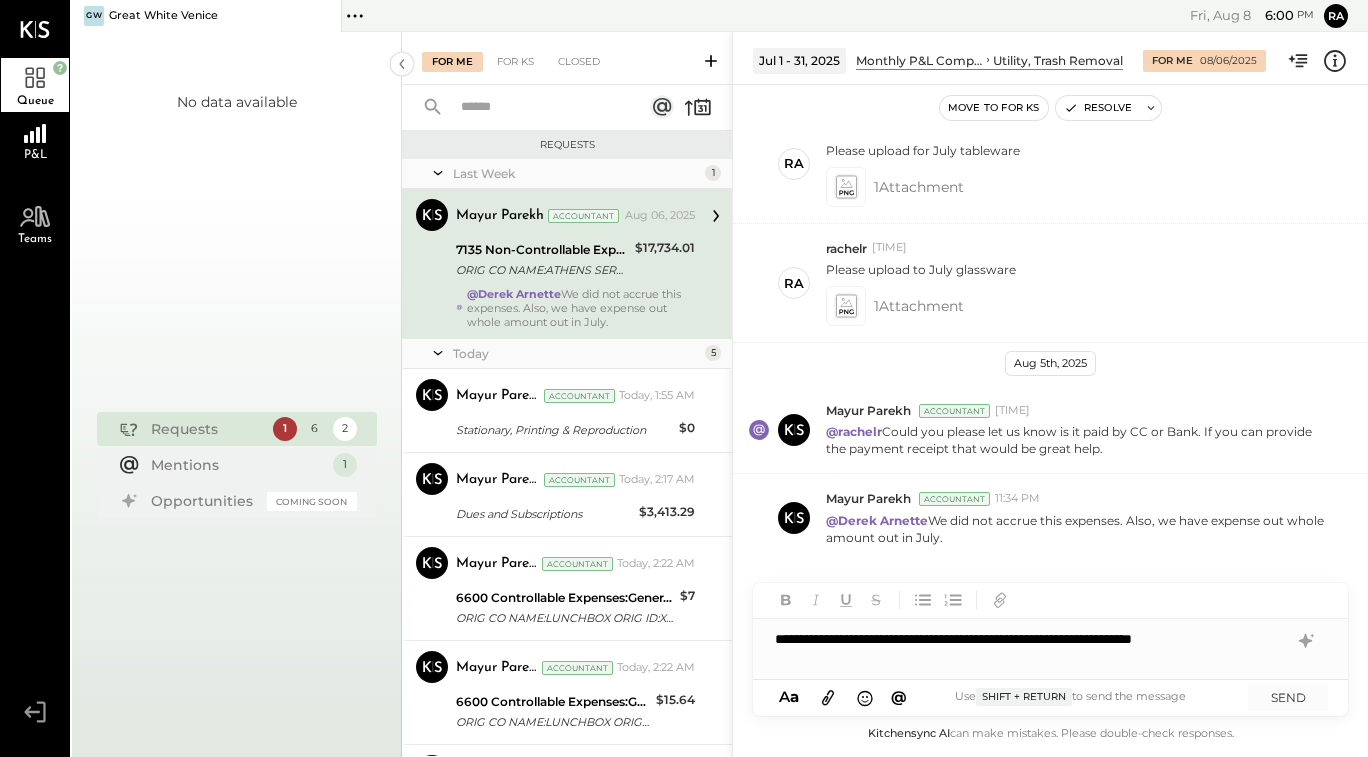 click on "SEND" at bounding box center (1288, 697) 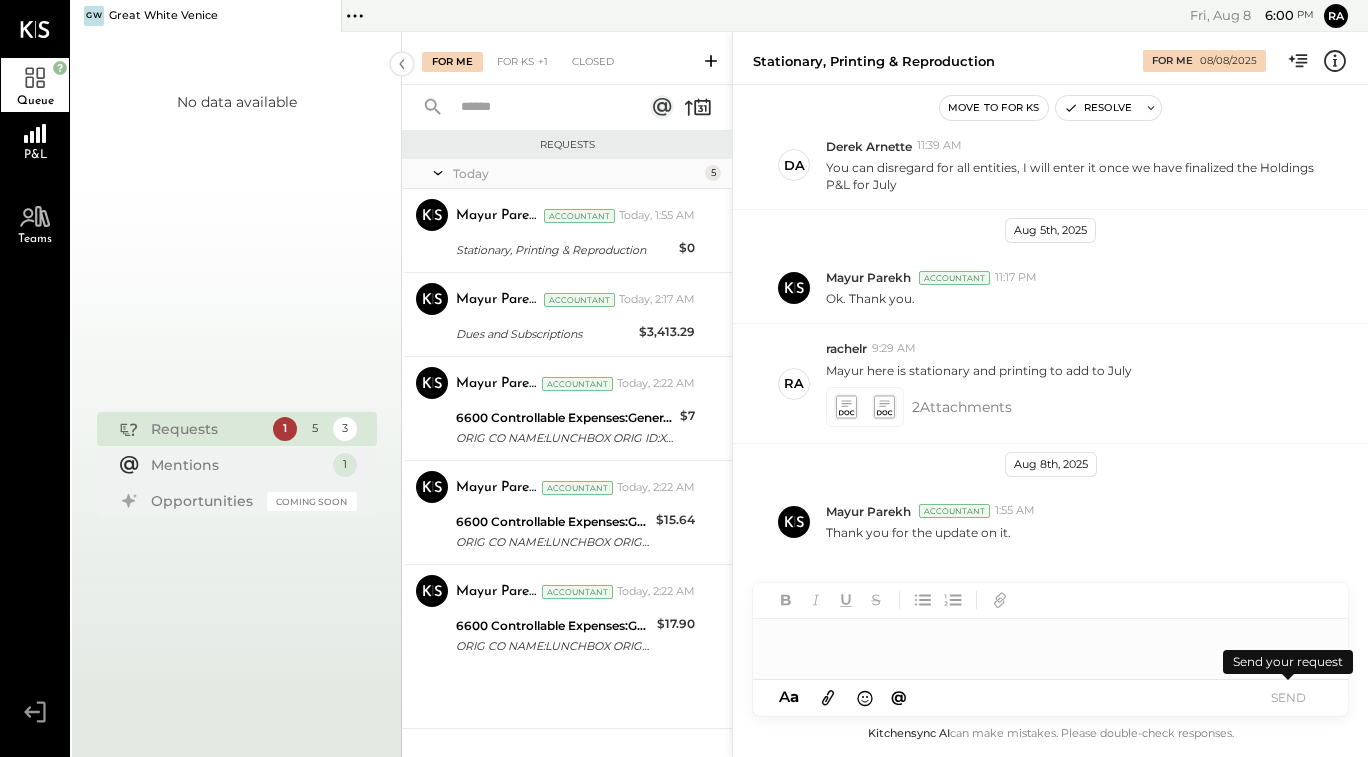 scroll, scrollTop: 215, scrollLeft: 0, axis: vertical 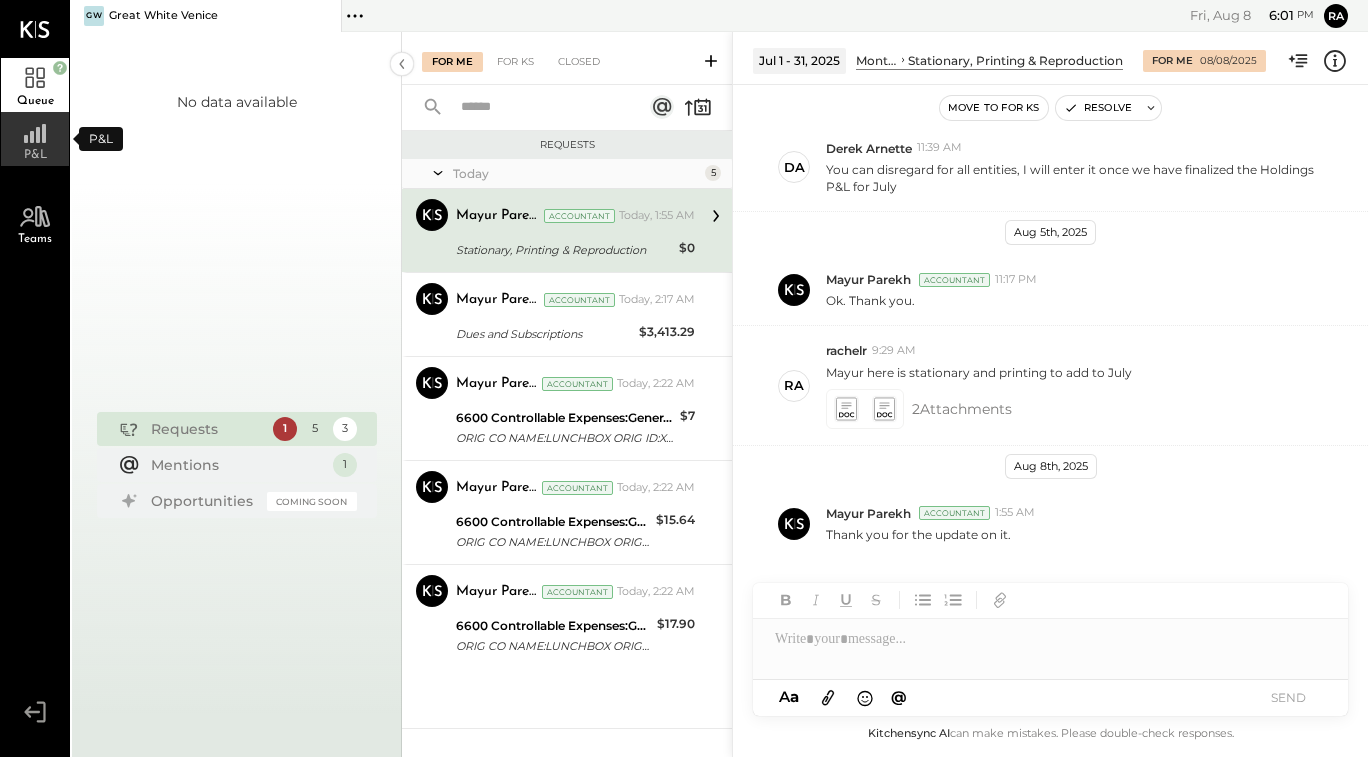 click on "P&L" at bounding box center (35, 139) 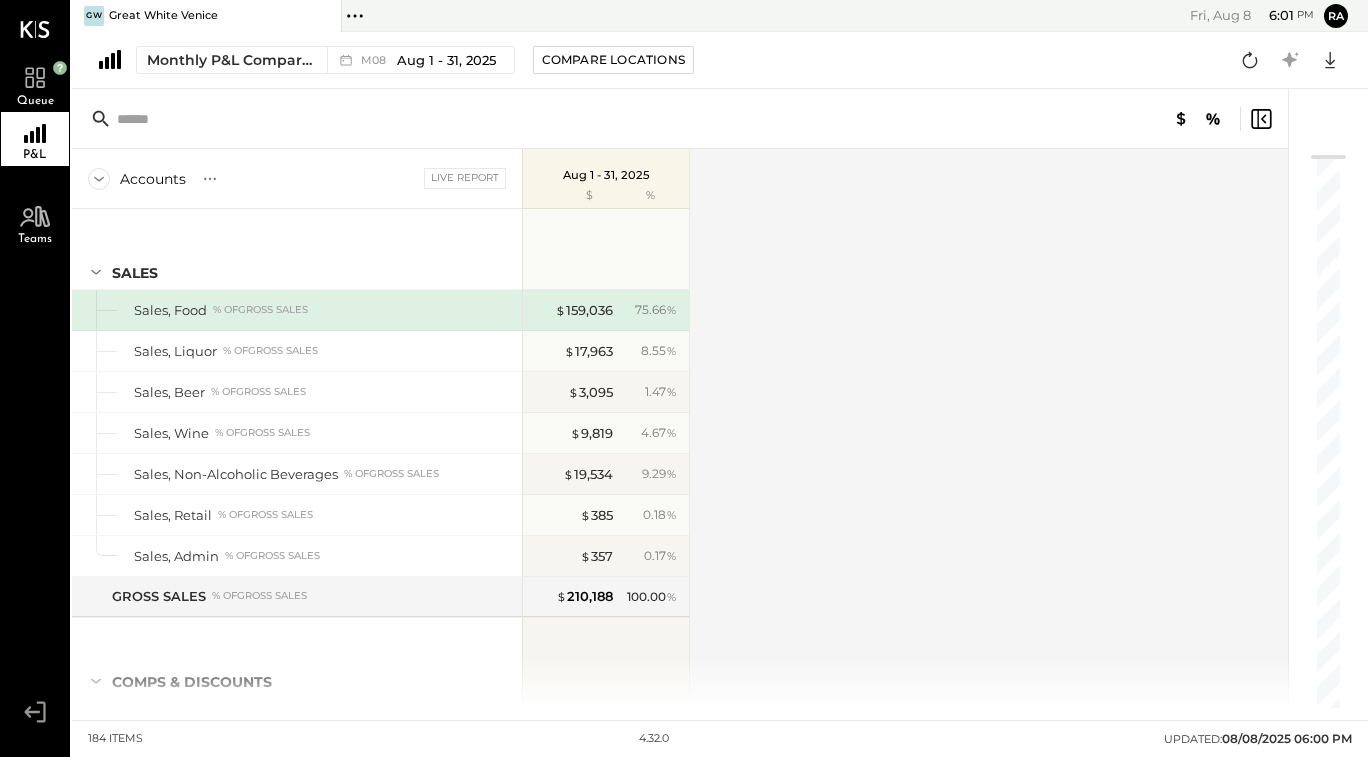 click on "Aug 1 - 31, 2025" at bounding box center [446, 60] 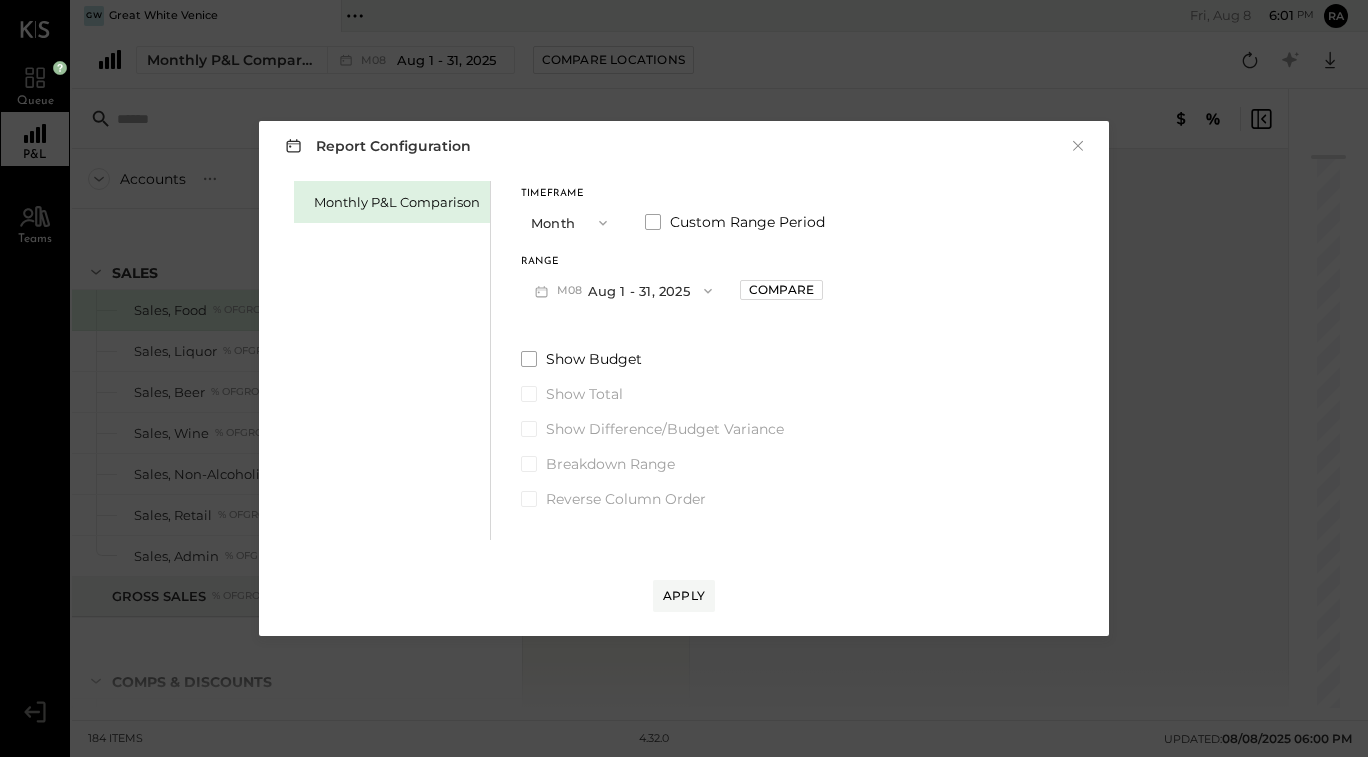 drag, startPoint x: 26, startPoint y: 146, endPoint x: 602, endPoint y: 291, distance: 593.9705 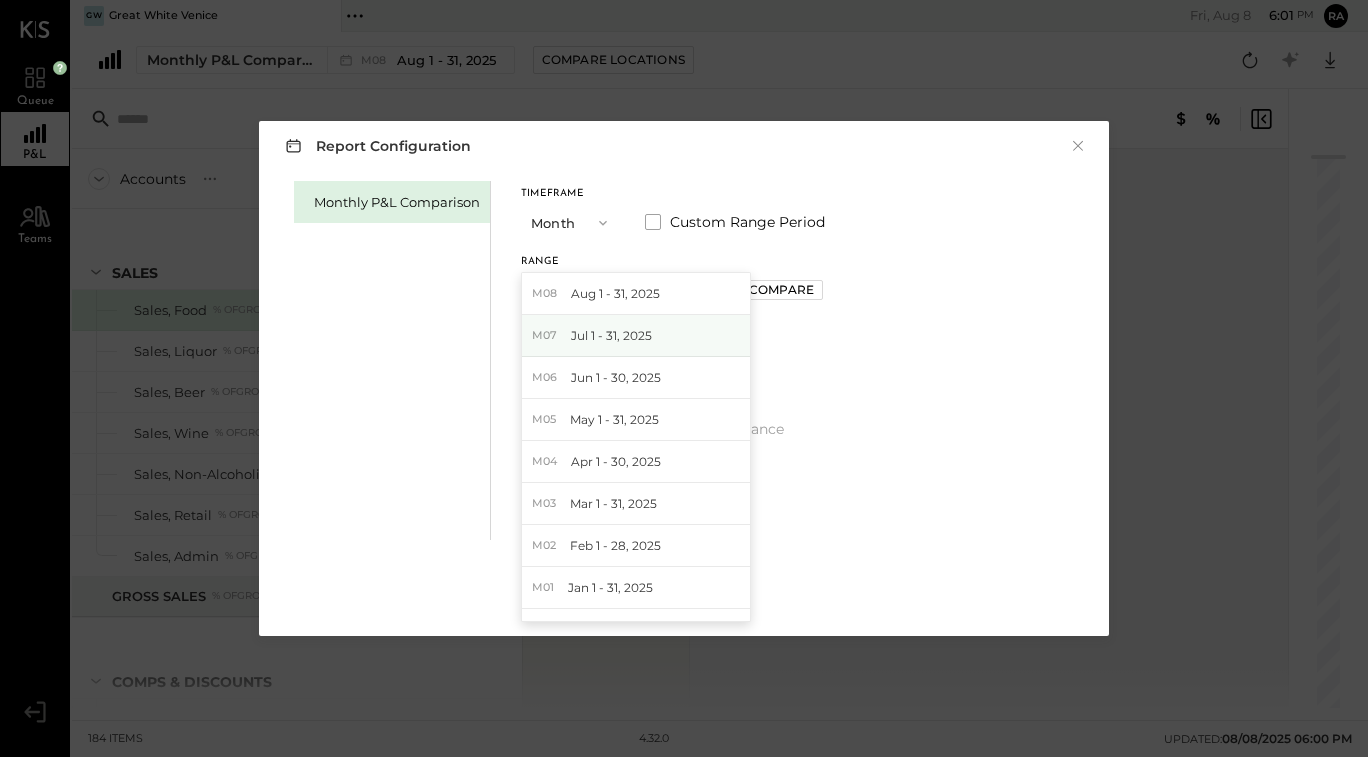 drag, startPoint x: 602, startPoint y: 291, endPoint x: 609, endPoint y: 329, distance: 38.63936 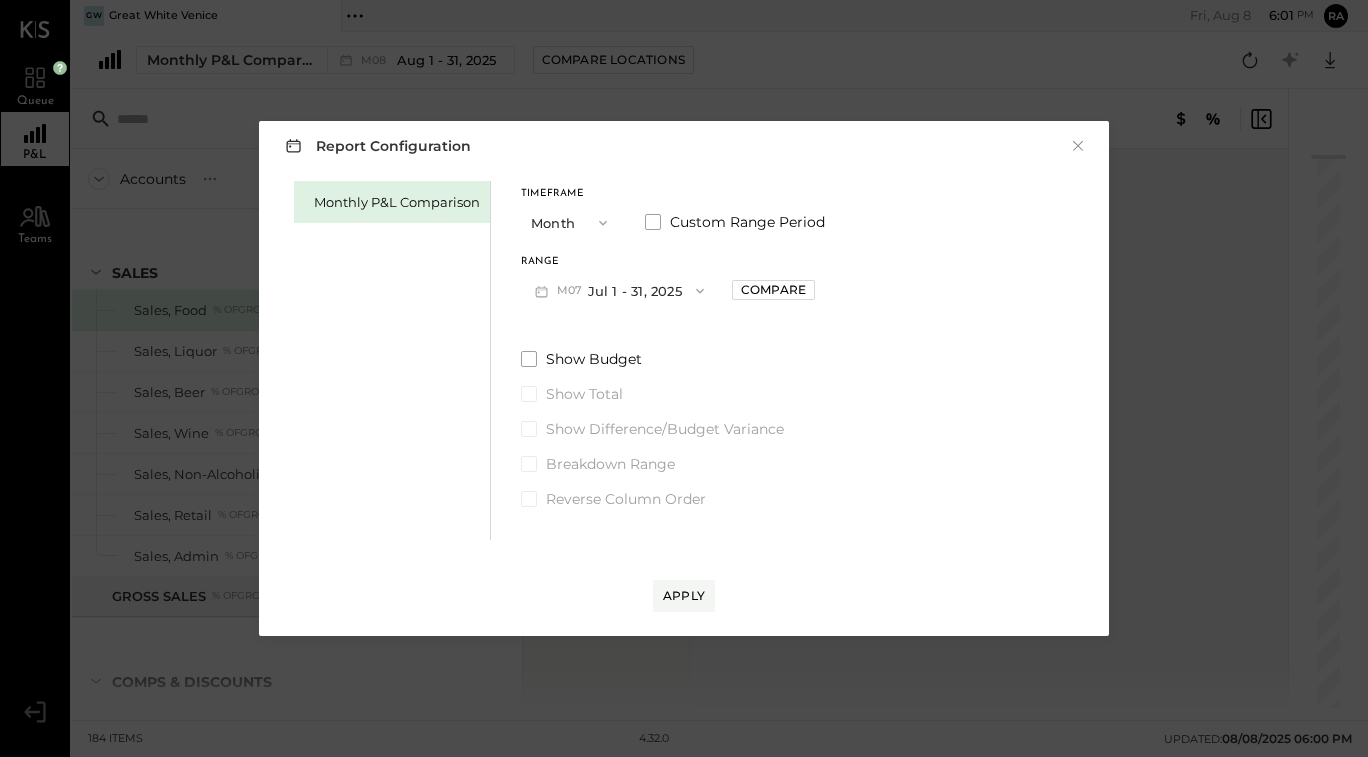 click on "Report Configuration × Monthly P&L Comparison Timeframe Month Custom Range Period Range M07 Jul 1 - 31, 2025 Compare Show Budget Show Total Show Difference/Budget Variance Breakdown Range Reverse Column Order Apply" at bounding box center [684, 378] 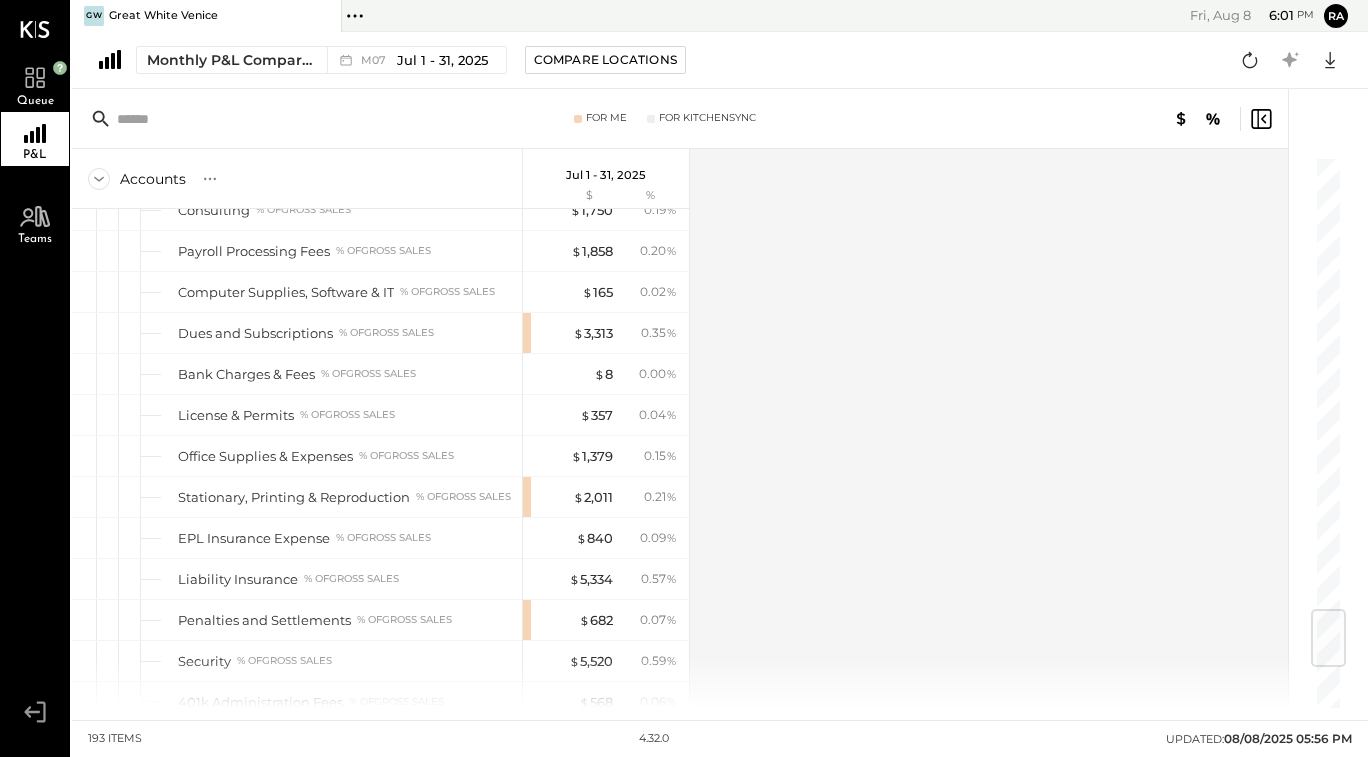 scroll, scrollTop: 4288, scrollLeft: 0, axis: vertical 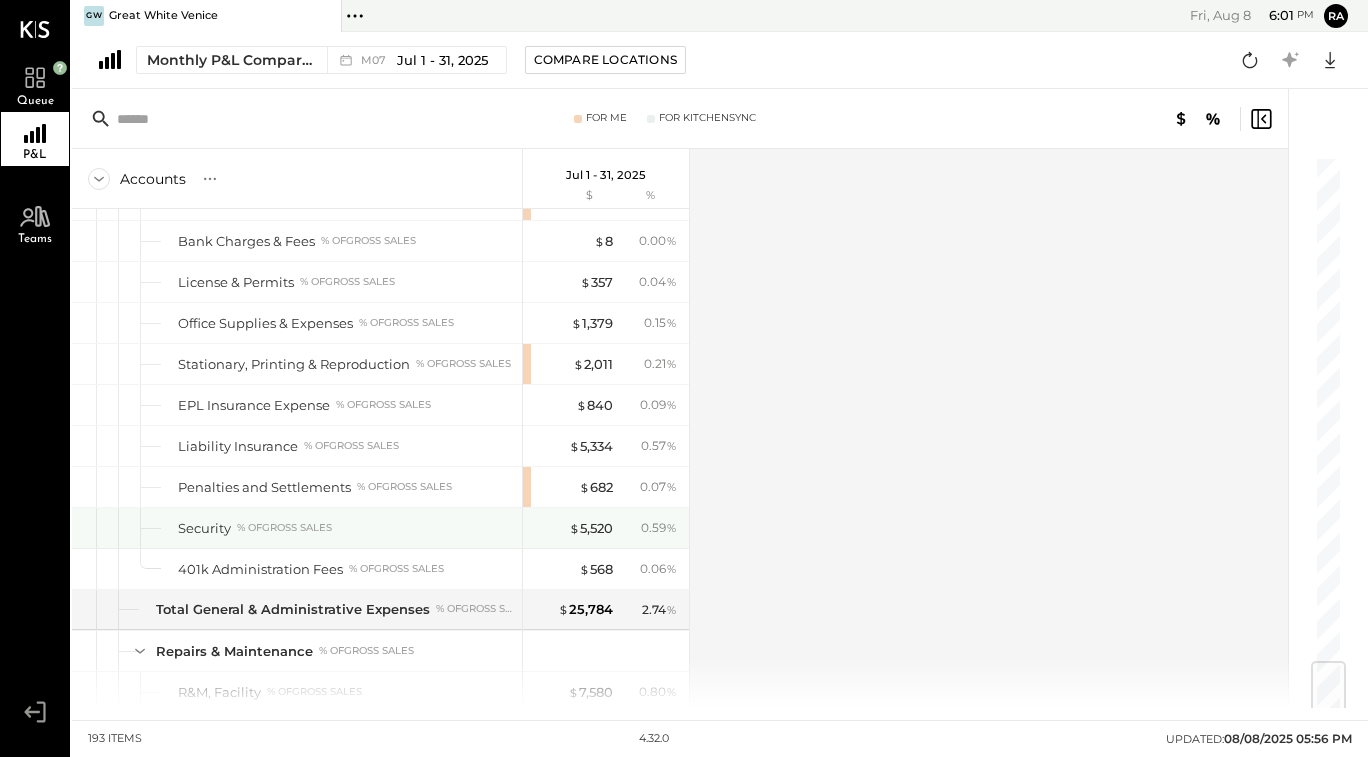 click on "$ 5,520" at bounding box center (591, 528) 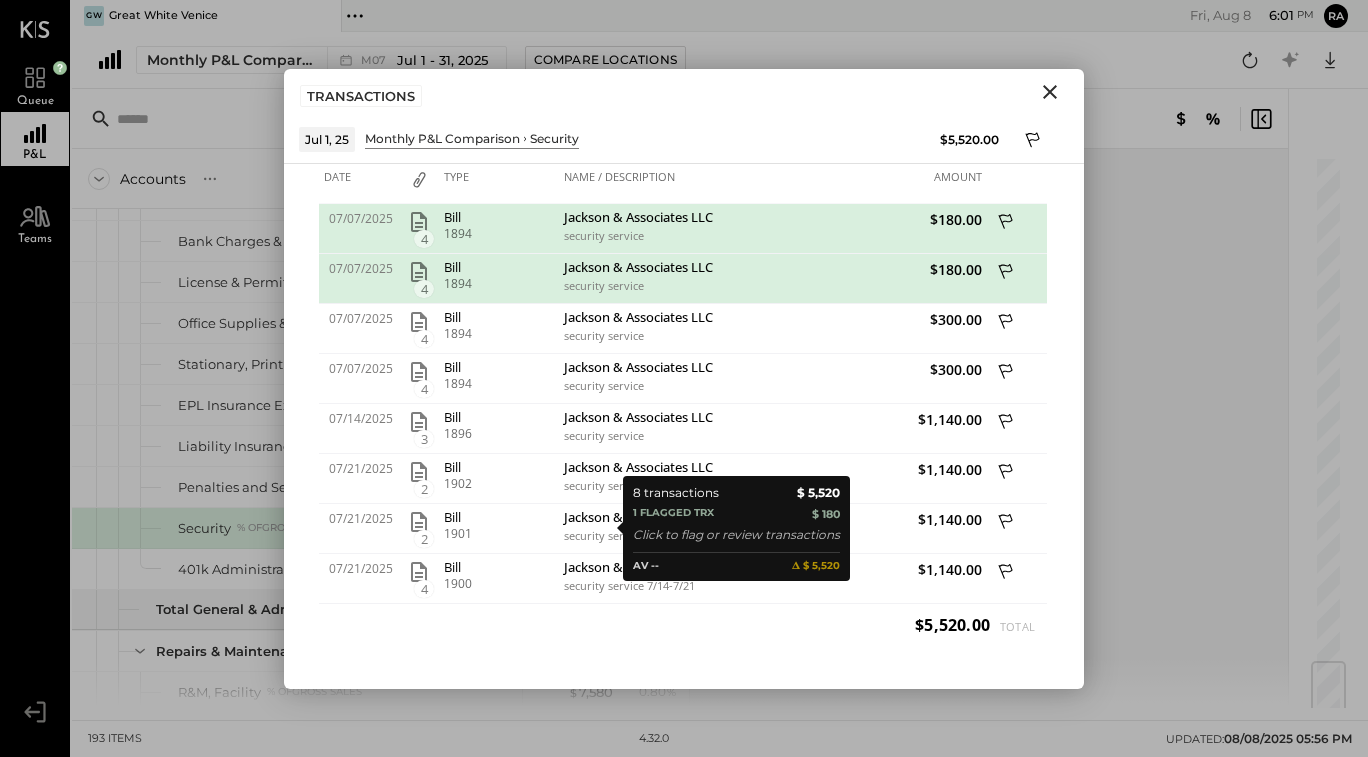 click on "Date  Type Name / Description Amount 07/07/2025 4 Bill 1894 Jackson & Associates LLC security service $180.00 07/07/2025 4 Bill 1894 Jackson & Associates LLC security service $180.00 07/07/2025 4 Bill 1894 Jackson & Associates LLC security service $300.00 07/07/2025 4 Bill 1894 Jackson & Associates LLC security service $300.00 07/14/2025 3 Bill 1896 Jackson & Associates LLC security service $1,140.00 07/21/2025 2 Bill 1902 Jackson & Associates LLC security service $1,140.00 07/21/2025 2 Bill 1901 Jackson & Associates LLC security service $1,140.00 07/21/2025 4 Bill 1900 Jackson & Associates LLC security service 7/14-7/21 $1,140.00 $5,520.00 Total" at bounding box center (684, 426) 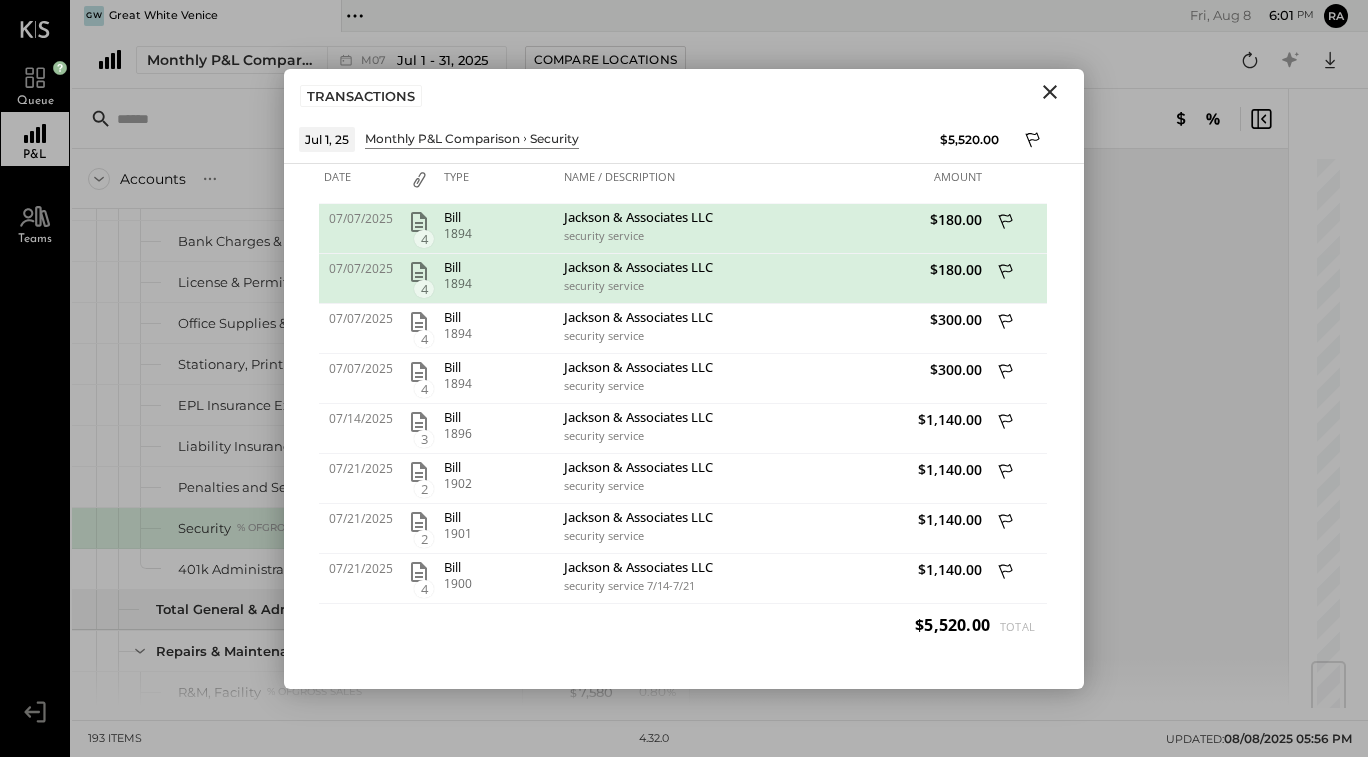 click 